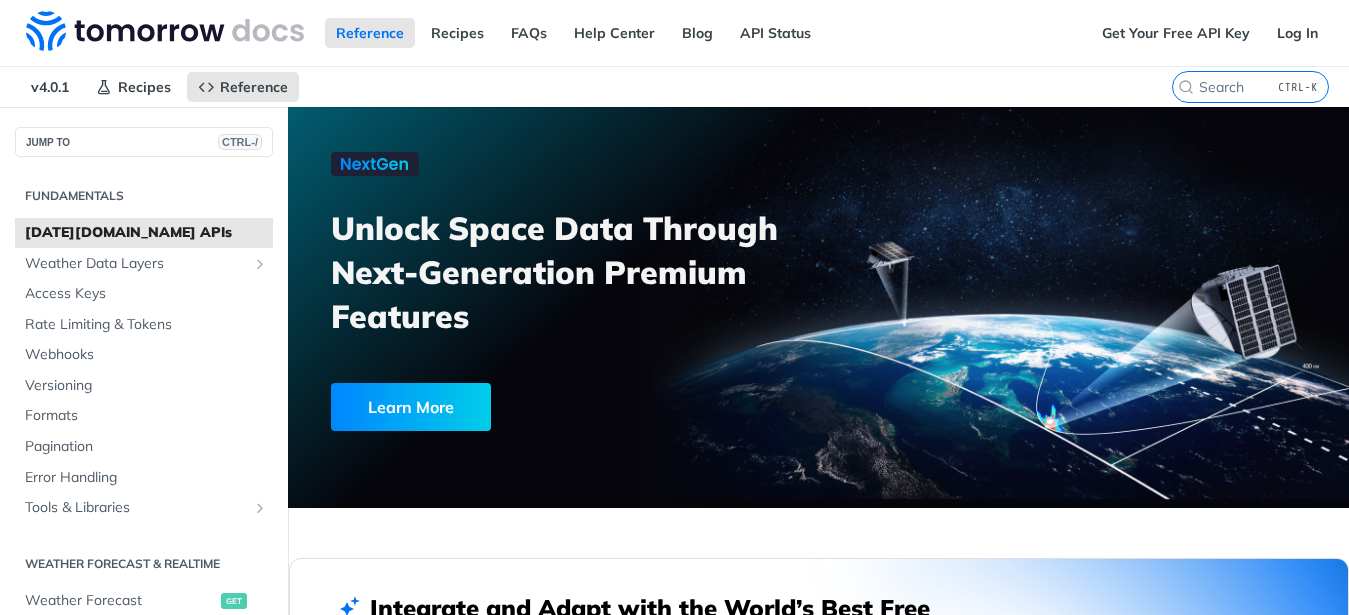 scroll, scrollTop: 0, scrollLeft: 0, axis: both 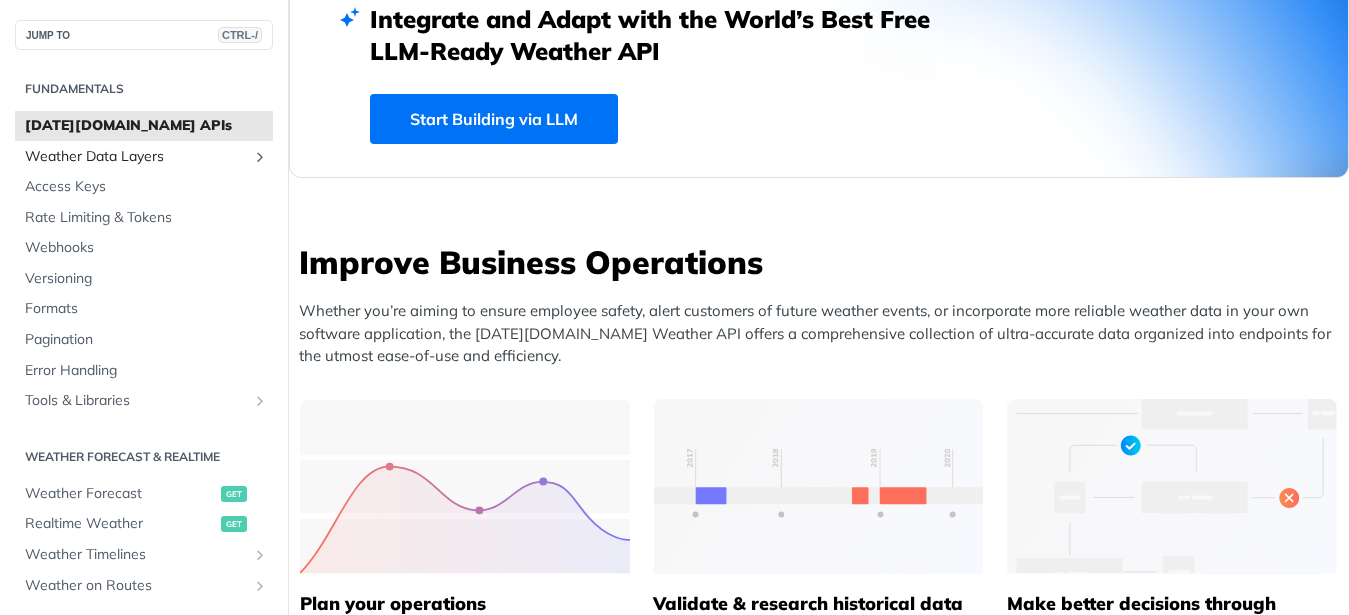 click on "Weather Data Layers" at bounding box center [136, 157] 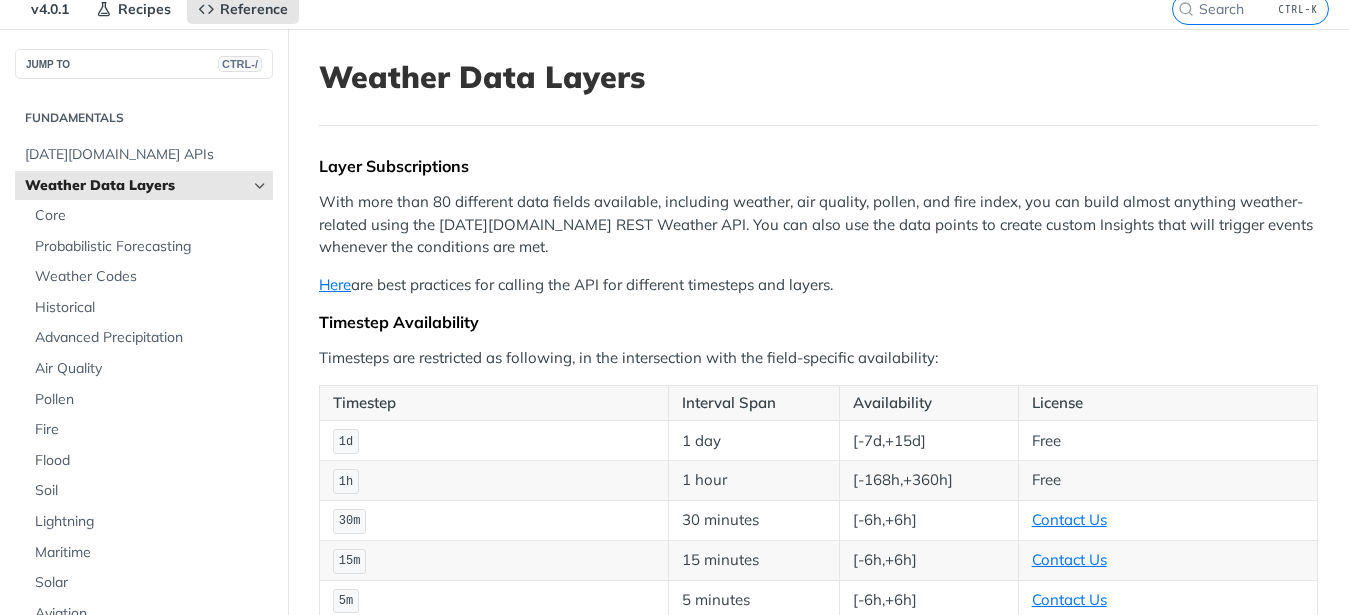 scroll, scrollTop: 0, scrollLeft: 0, axis: both 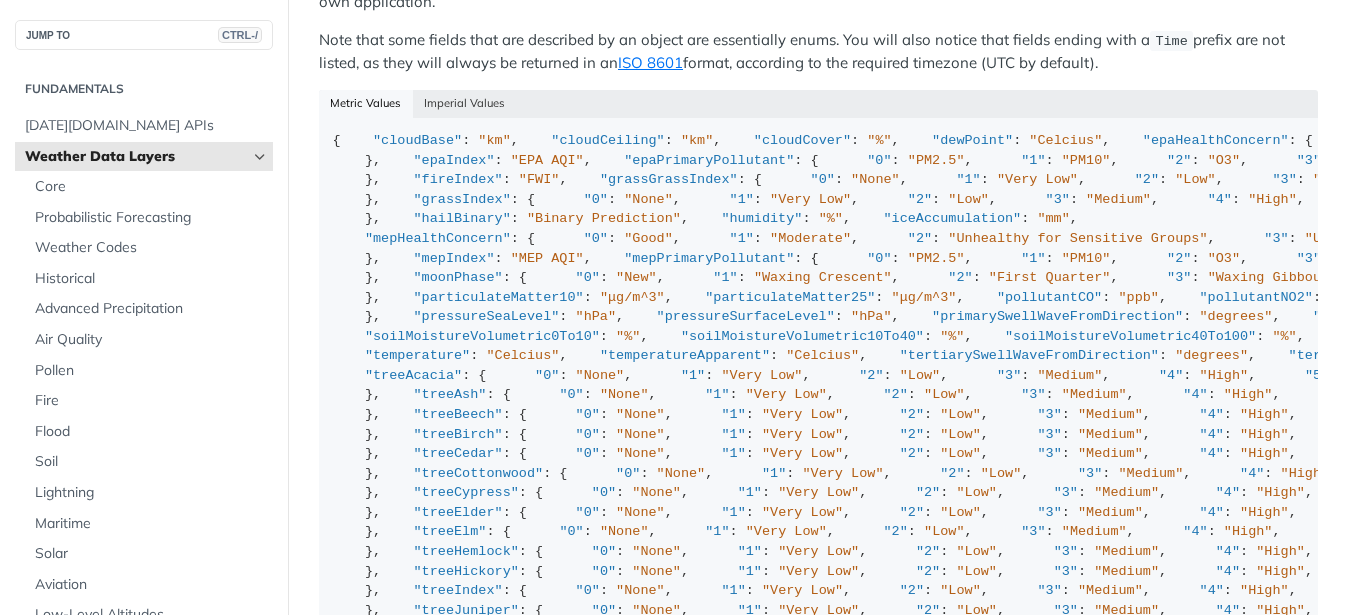 click on "Weather Data Layers" at bounding box center (136, 157) 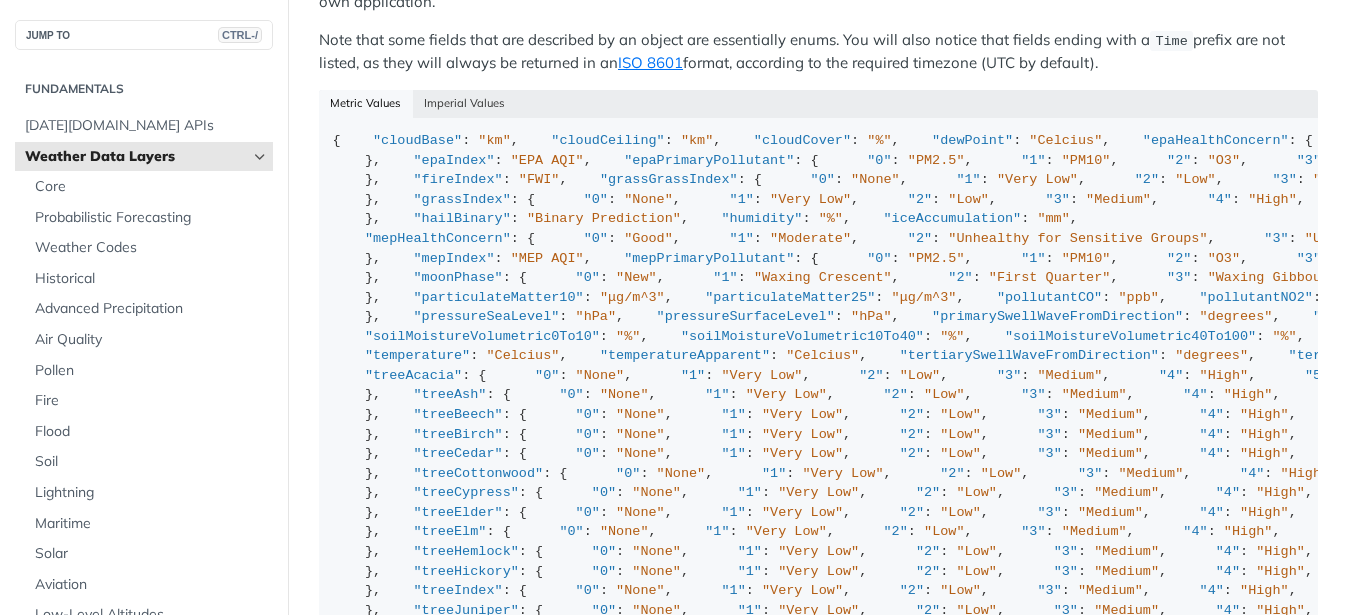 click at bounding box center (260, 157) 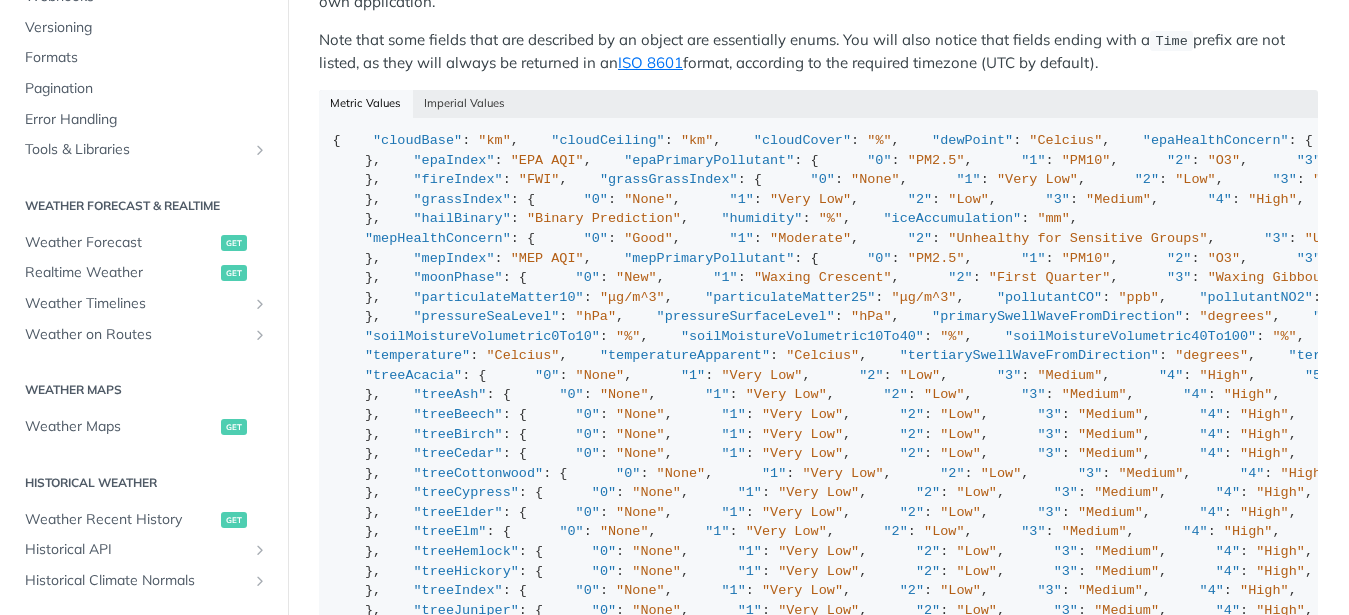 scroll, scrollTop: 255, scrollLeft: 0, axis: vertical 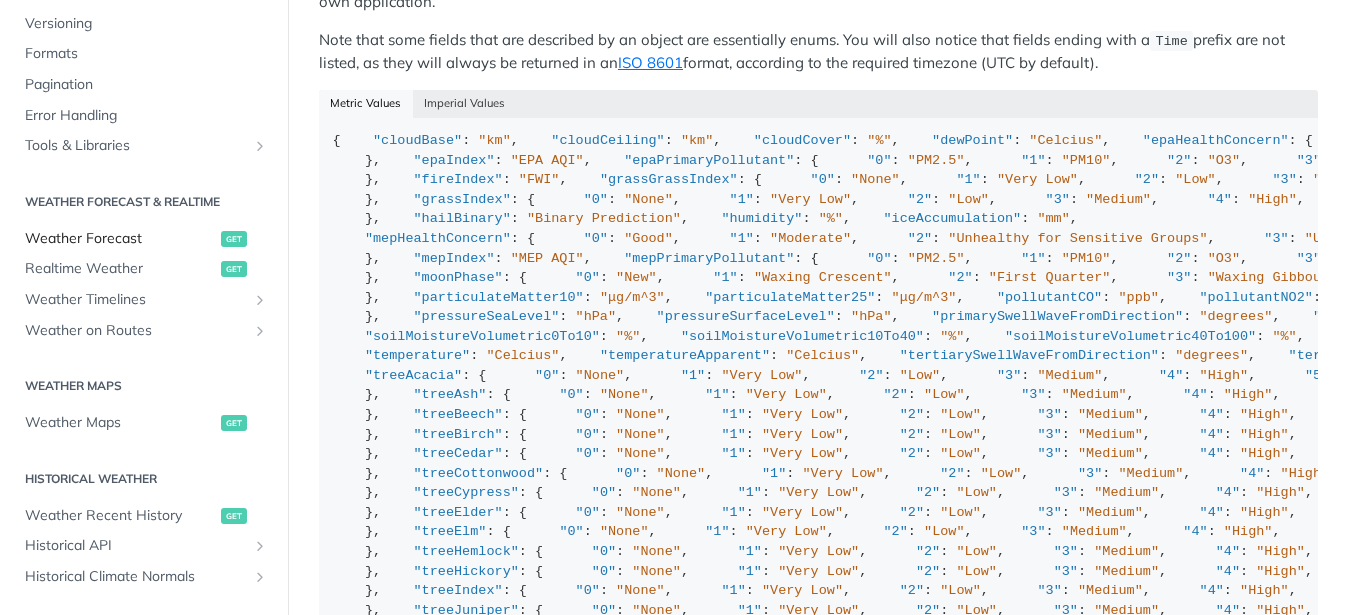 click on "Weather Forecast" at bounding box center [120, 239] 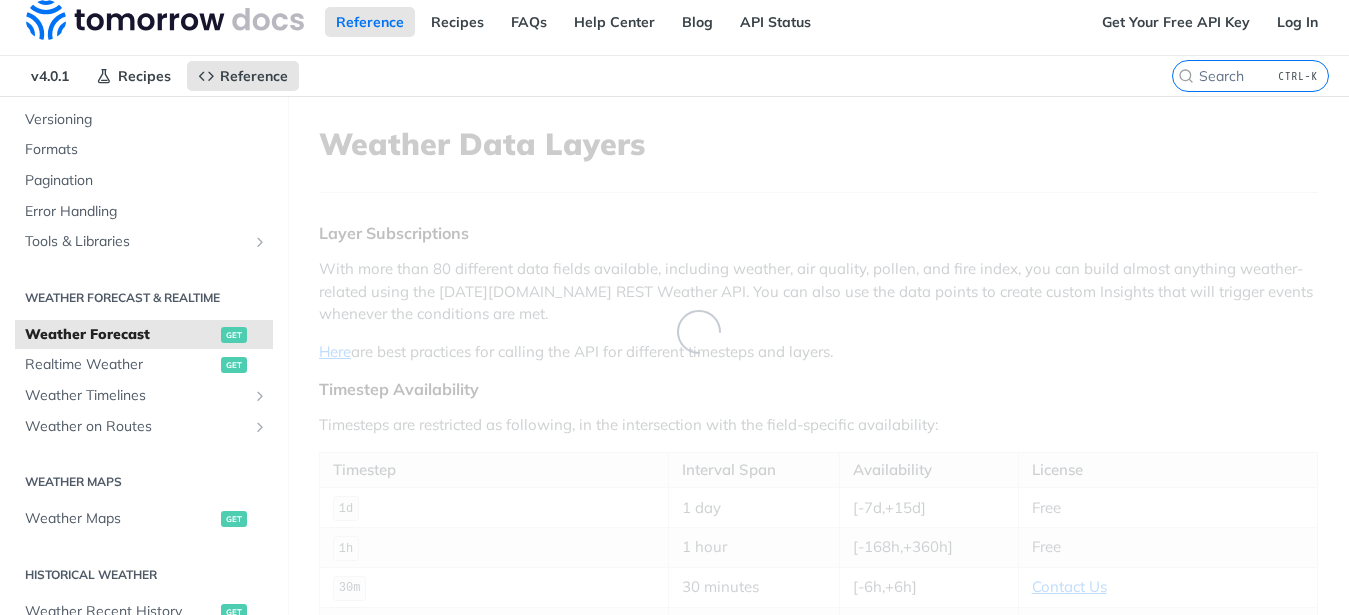 scroll, scrollTop: 0, scrollLeft: 0, axis: both 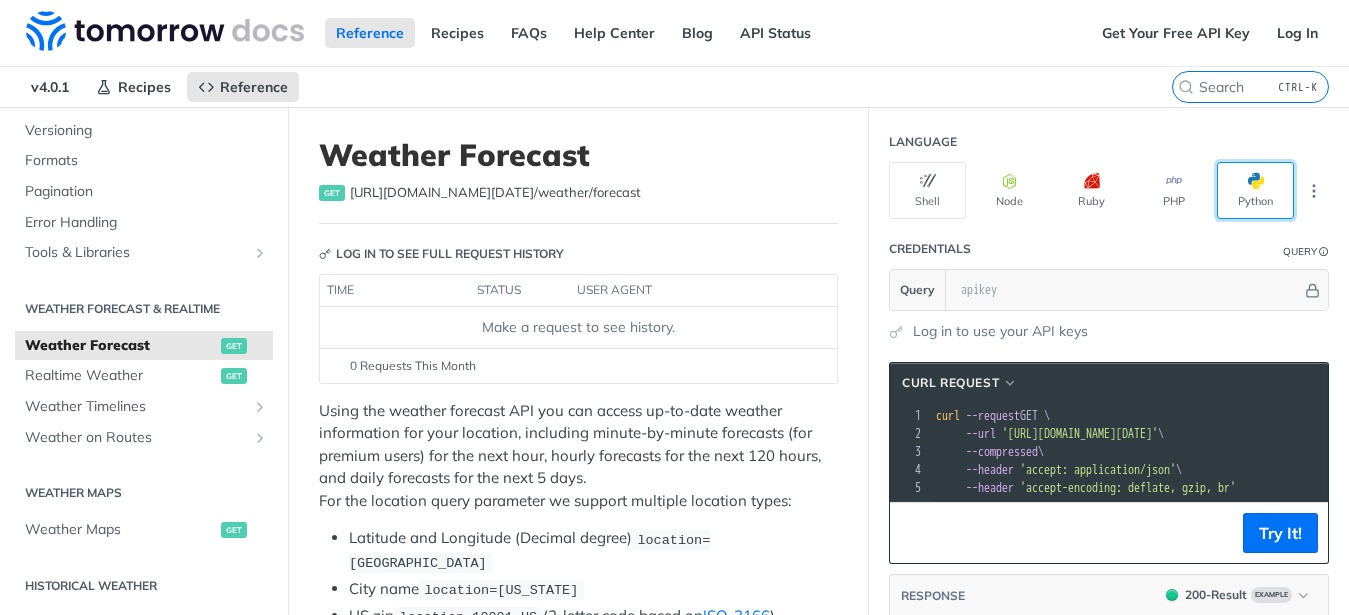 click at bounding box center [1264, 181] 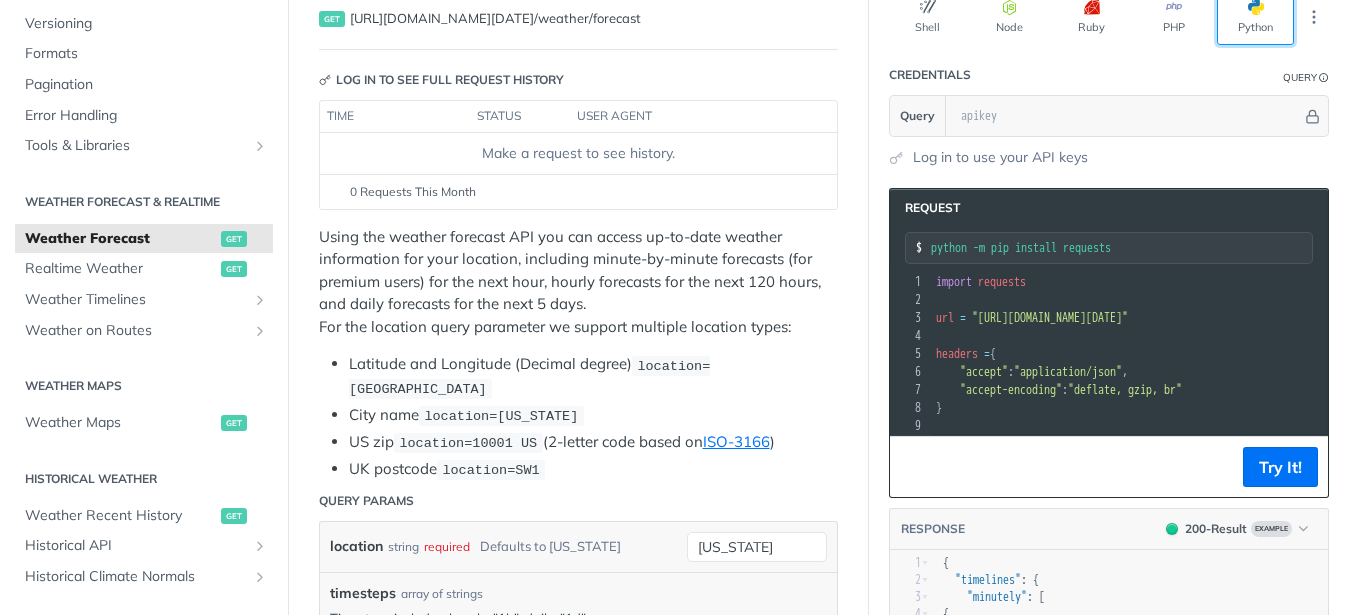 scroll, scrollTop: 179, scrollLeft: 0, axis: vertical 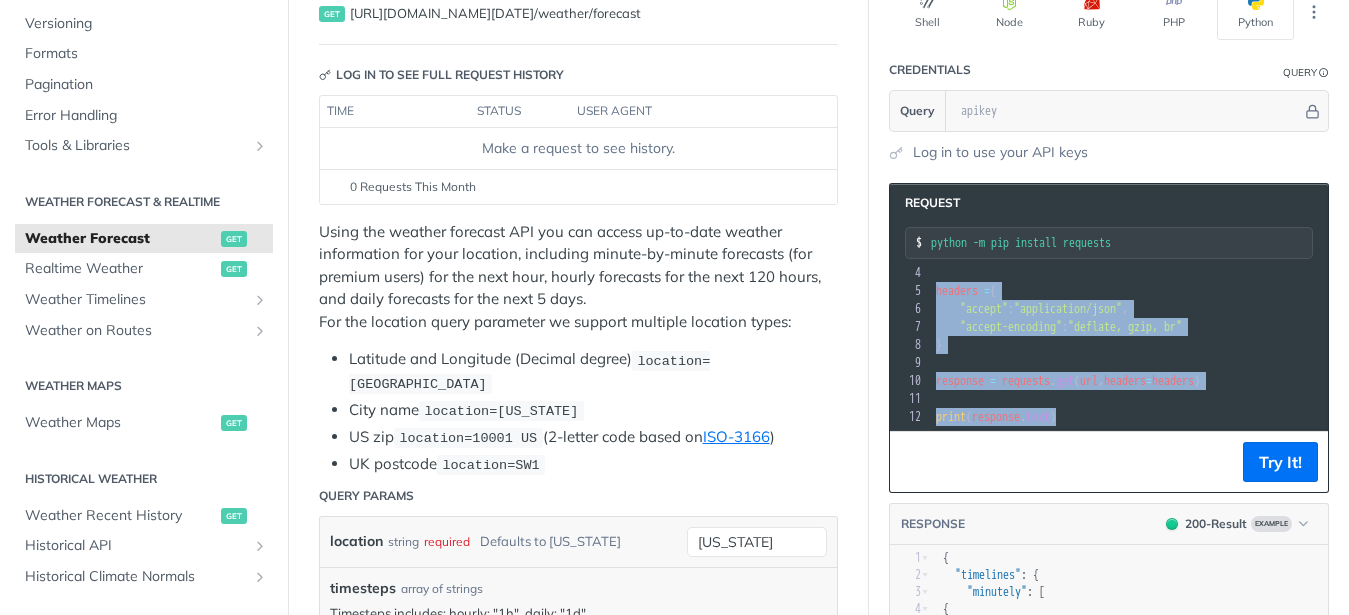 drag, startPoint x: 933, startPoint y: 272, endPoint x: 1095, endPoint y: 413, distance: 214.76732 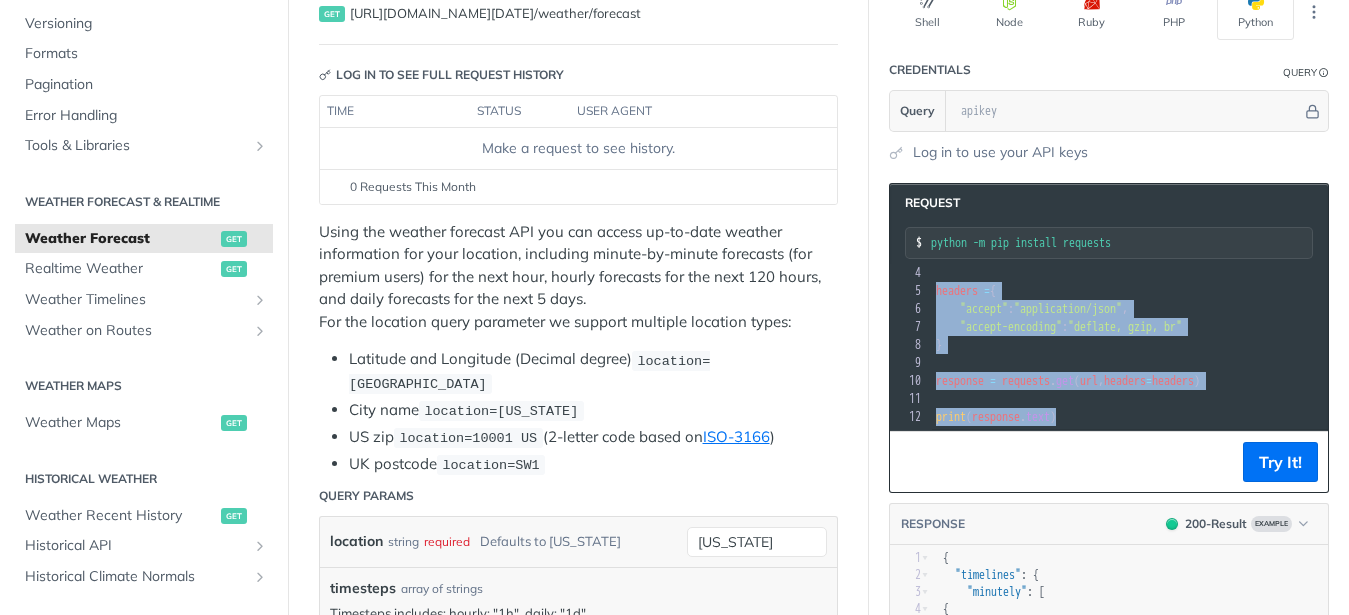 click on "xxxxxxxxxx 12 1 import   requests 2 ​ 3 url   =   "https://api.tomorrow.io/v4/weather/forecast?location=new%20york" 4 ​ 5 headers   =  { 6      "accept" :  "application/json" , 7      "accept-encoding" :  "deflate, gzip, br" 8 } 9 ​ 10 response   =   requests . get ( url ,  headers = headers ) 11 ​ 12 print ( response . text )" at bounding box center [1109, 347] 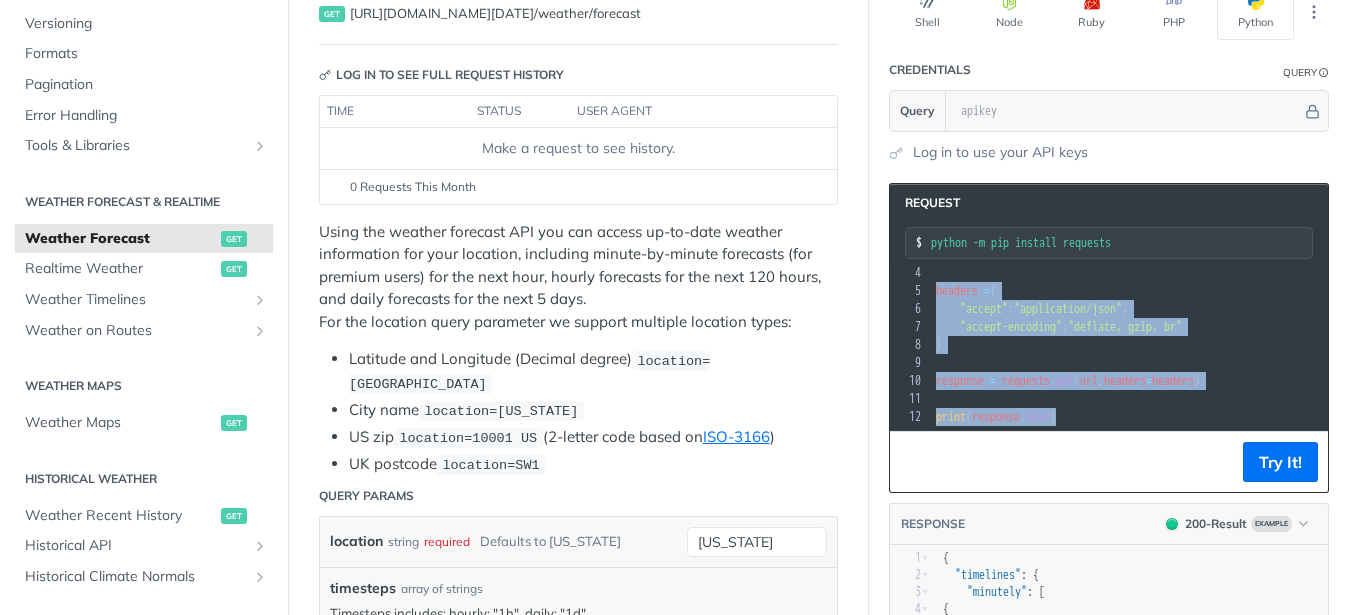 copy on "import   requests 2 ​ 3 url   =   "https://api.tomorrow.io/v4/weather/forecast?location=new%20york" 4 ​ 5 headers   =  { 6      "accept" :  "application/json" , 7      "accept-encoding" :  "deflate, gzip, br" 8 } 9 ​ 10 response   =   requests . get ( url ,  headers = headers ) 11 ​ 12 print ( response . text )" 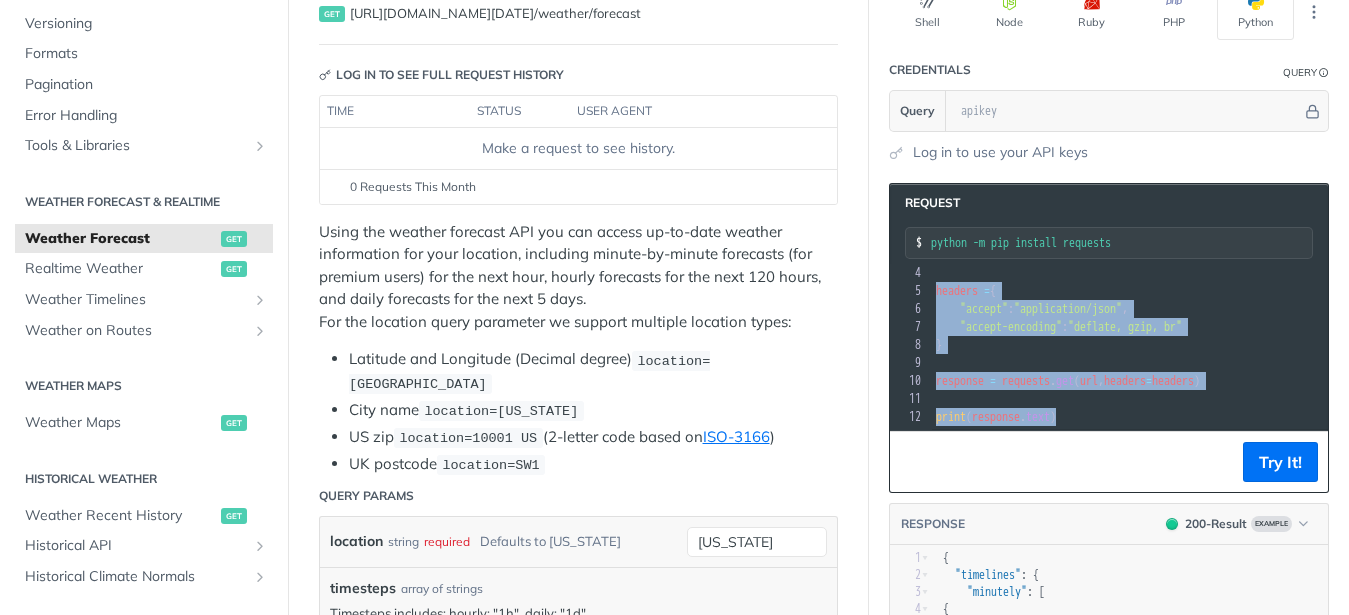 scroll, scrollTop: 71, scrollLeft: 0, axis: vertical 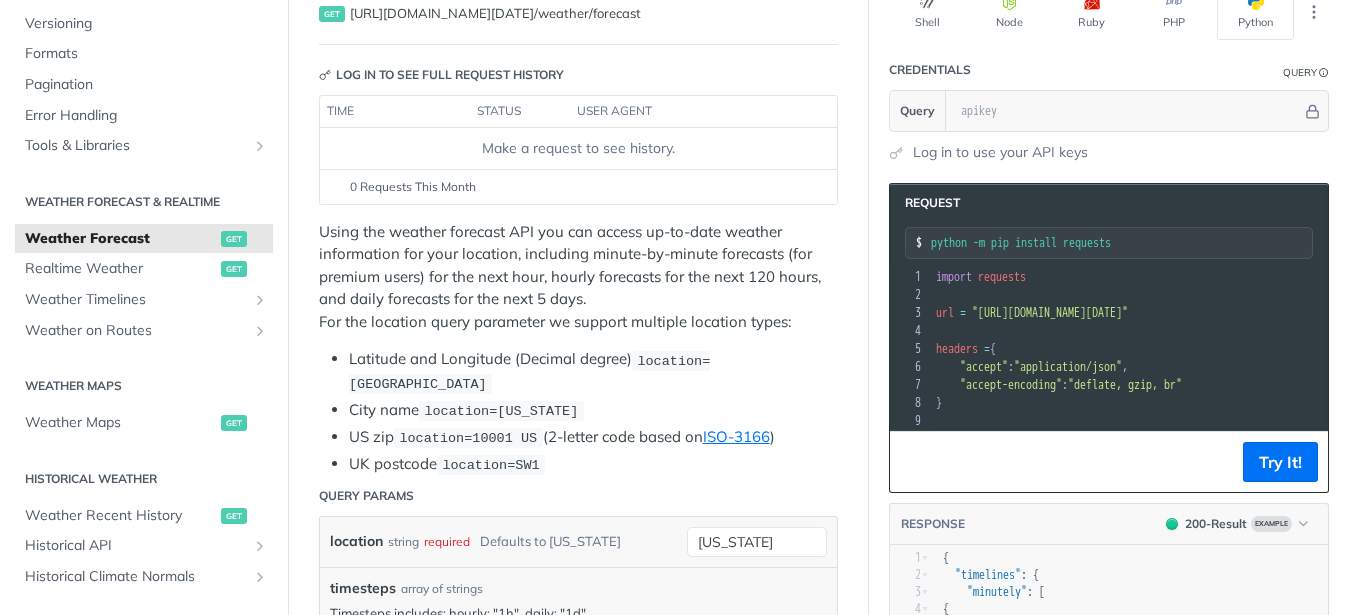 click on "url" at bounding box center [945, 313] 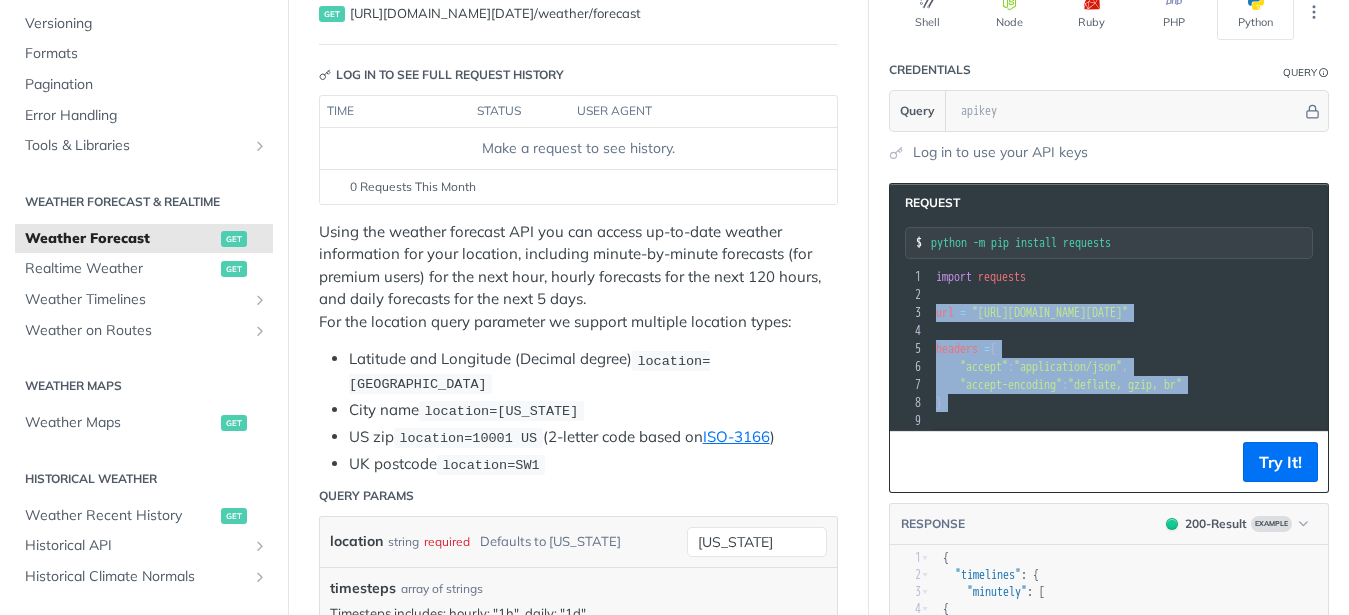 scroll, scrollTop: 75, scrollLeft: 0, axis: vertical 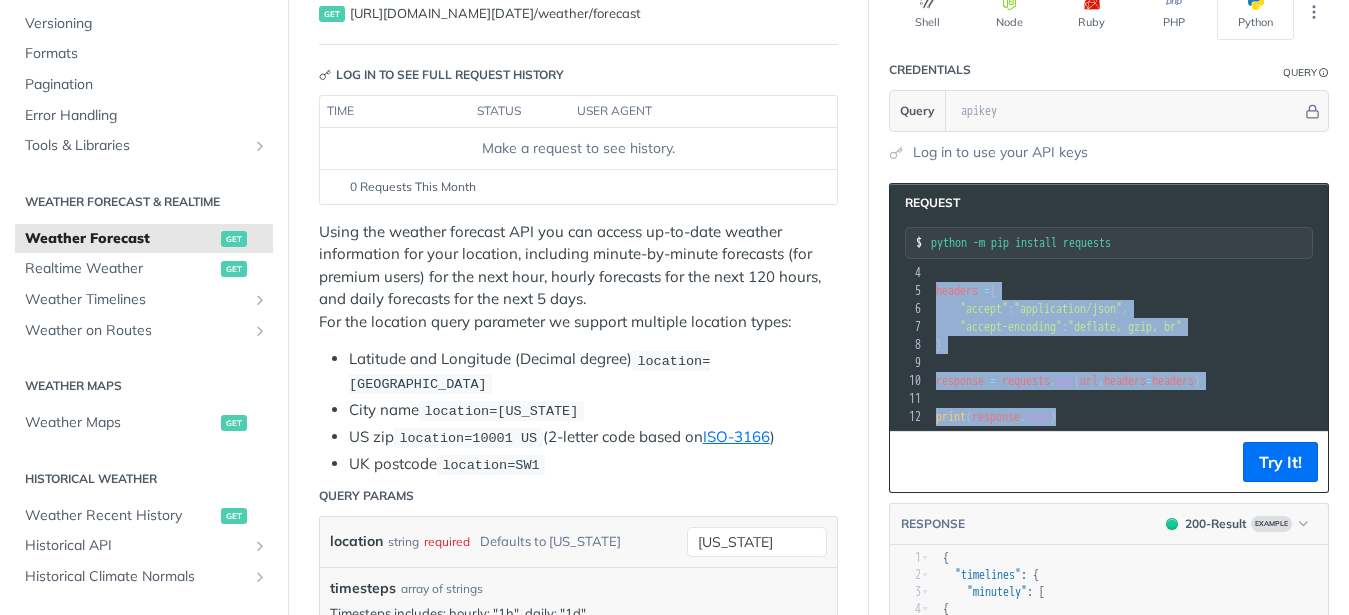 drag, startPoint x: 936, startPoint y: 310, endPoint x: 1151, endPoint y: 461, distance: 262.728 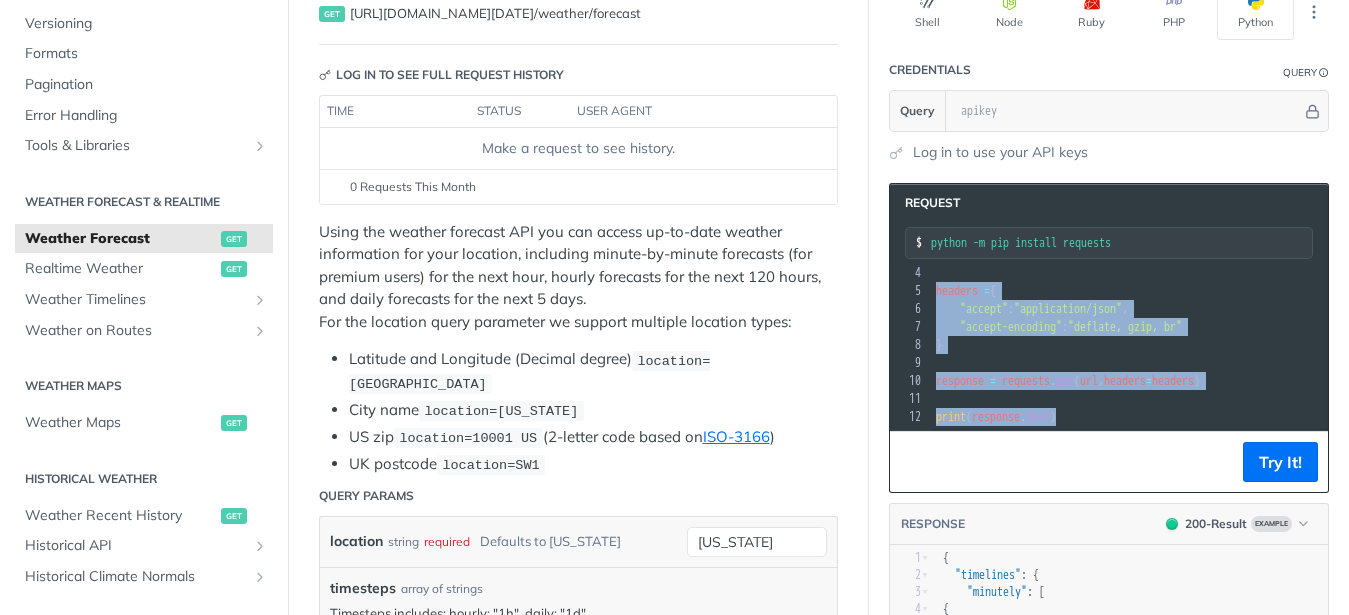 click on "Request python -m pip install requests xxxxxxxxxx 12 1 import   requests 2 ​ 3 url   =   "https://api.tomorrow.io/v4/weather/forecast?location=new%20york" 4 ​ 5 headers   =  { 6      "accept" :  "application/json" , 7      "accept-encoding" :  "deflate, gzip, br" 8 } 9 ​ 10 response   =   requests . get ( url ,  headers = headers ) 11 ​ 12 print ( response . text ) Try It!" at bounding box center (1109, 338) 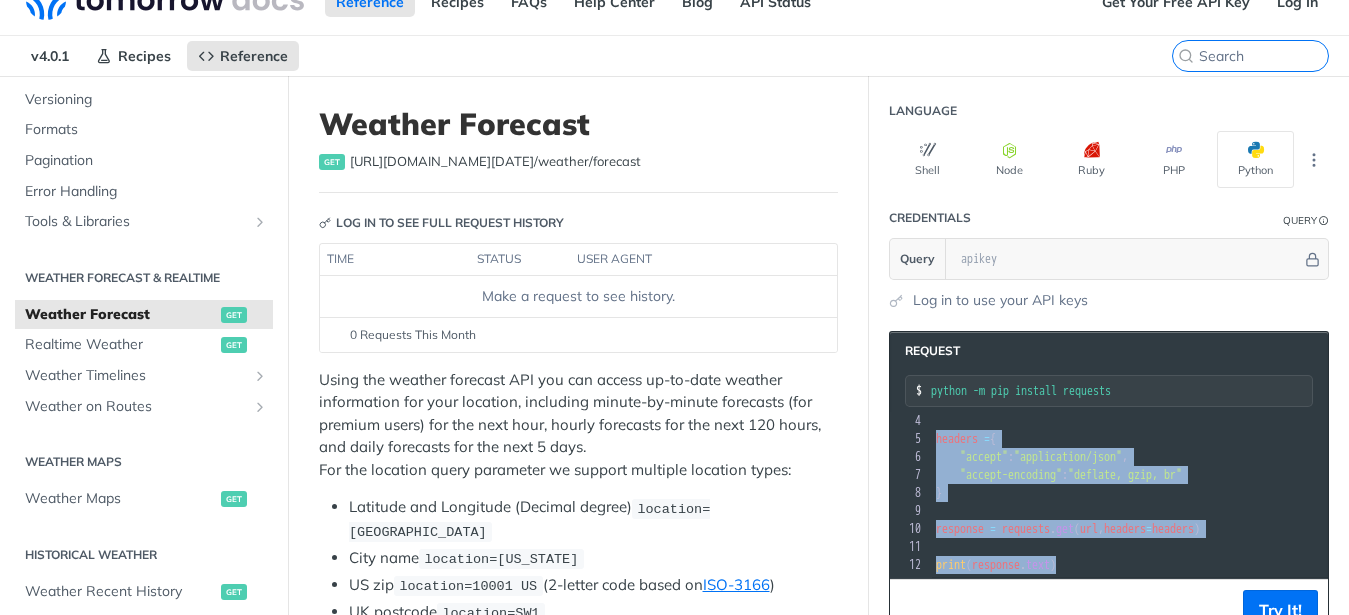 scroll, scrollTop: 0, scrollLeft: 0, axis: both 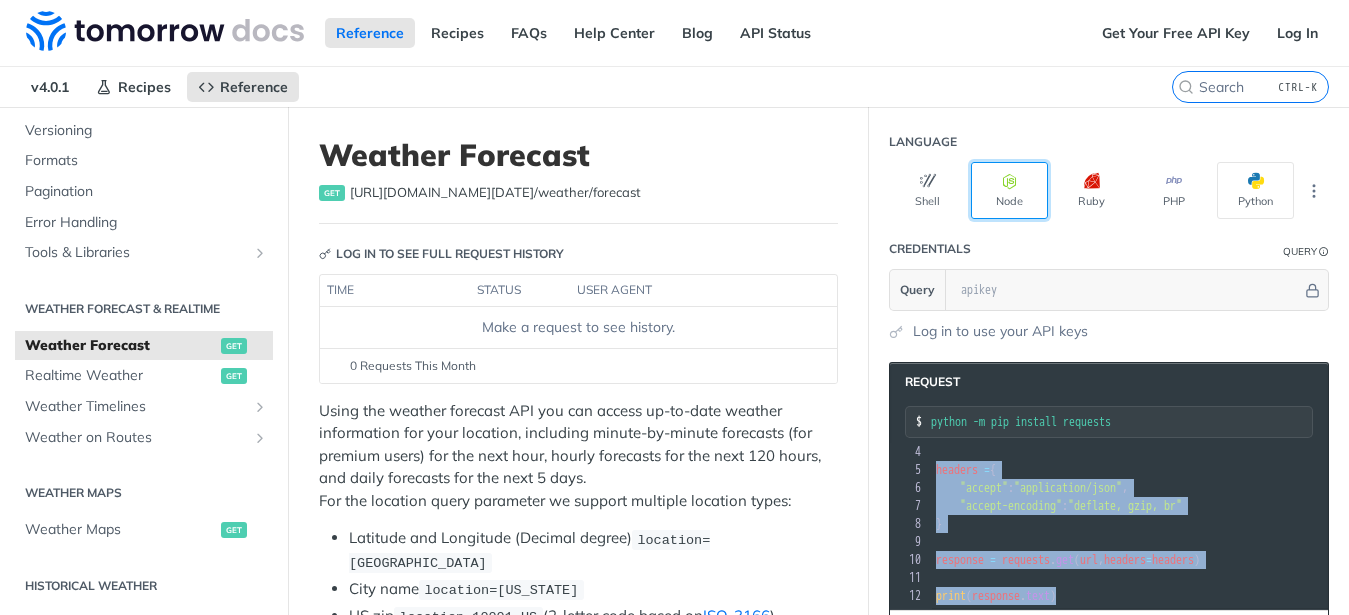 click on "Node" at bounding box center (1009, 190) 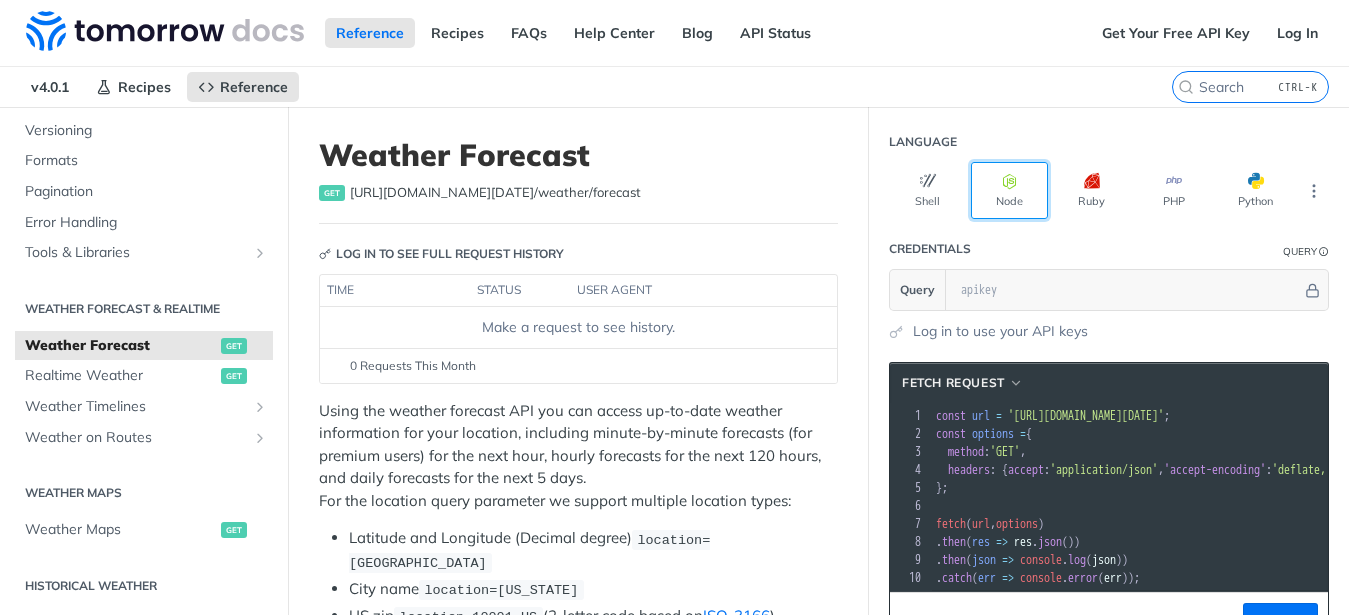 scroll, scrollTop: 0, scrollLeft: 0, axis: both 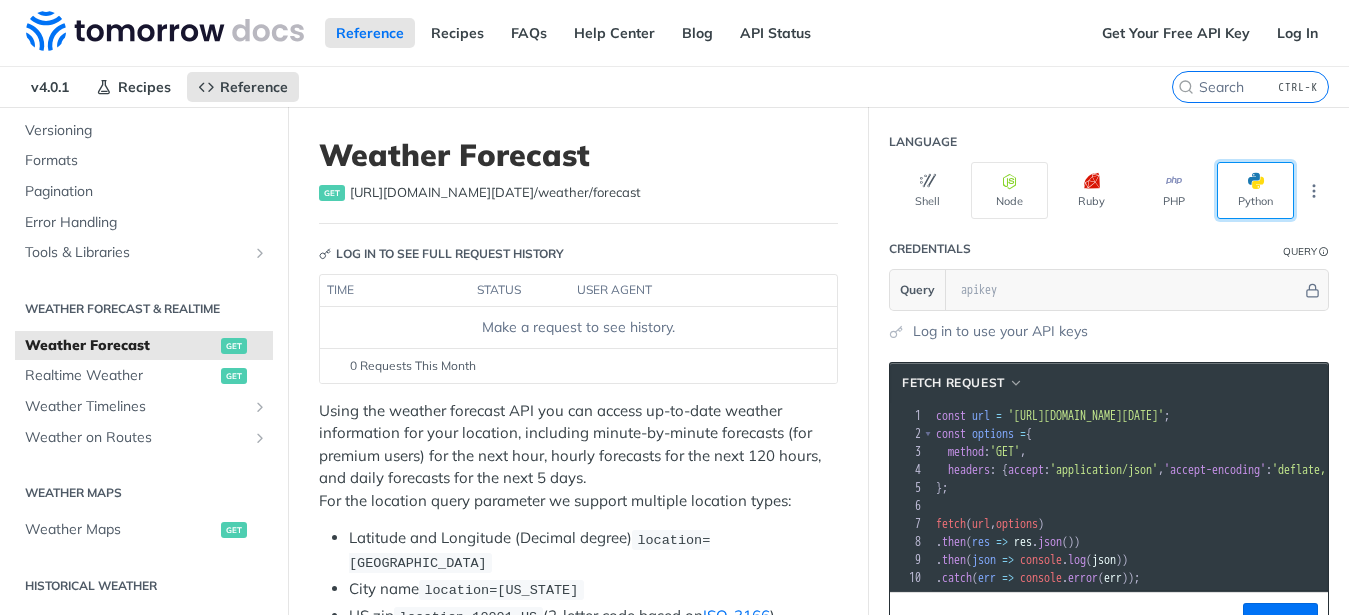 click on "Python" at bounding box center (1255, 190) 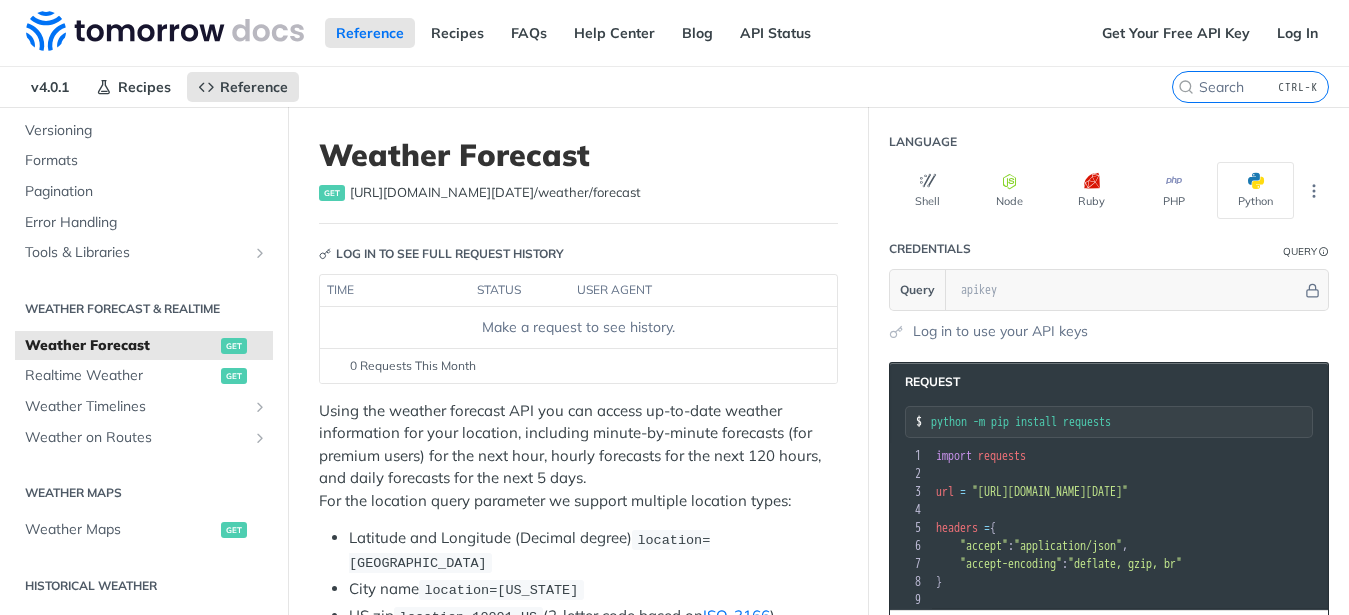 drag, startPoint x: 1329, startPoint y: 492, endPoint x: 1325, endPoint y: 514, distance: 22.36068 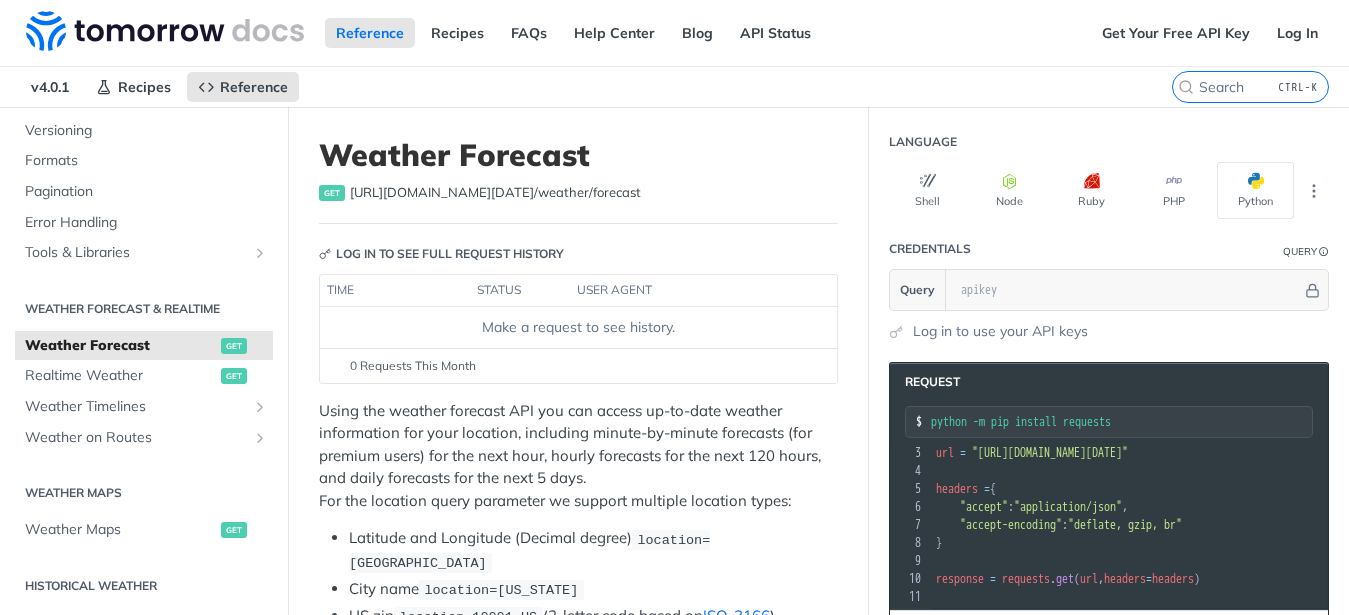 scroll, scrollTop: 59, scrollLeft: 0, axis: vertical 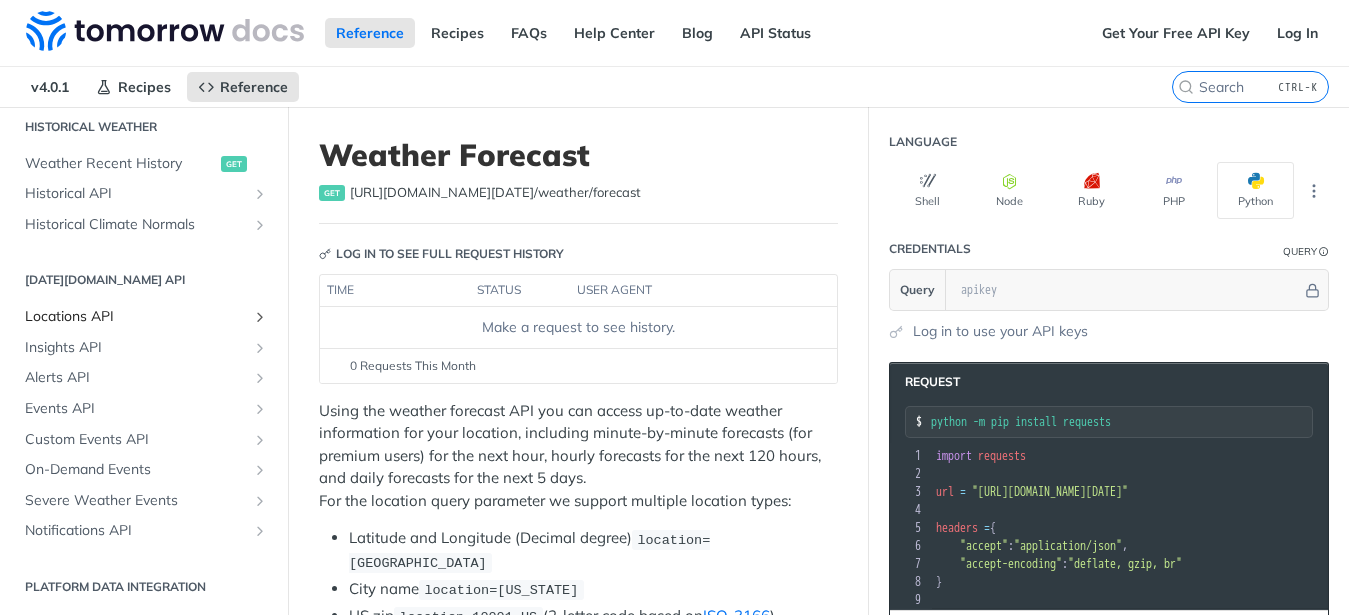 click on "Locations API" at bounding box center [136, 317] 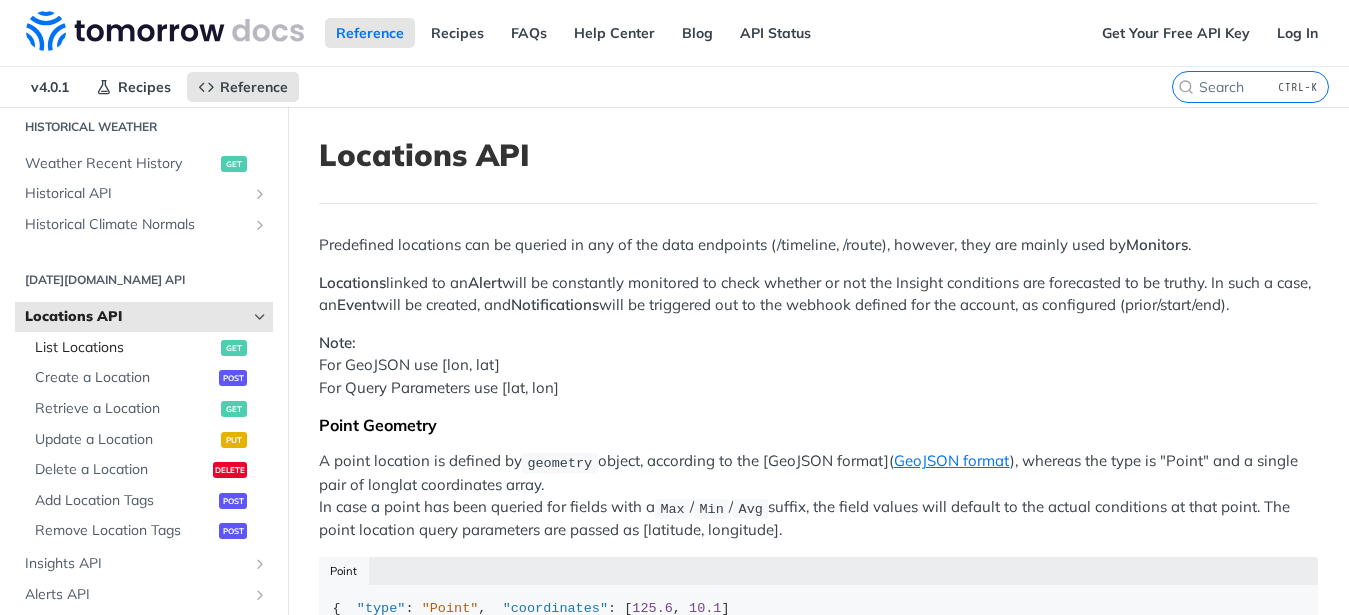 click on "List Locations" at bounding box center (125, 348) 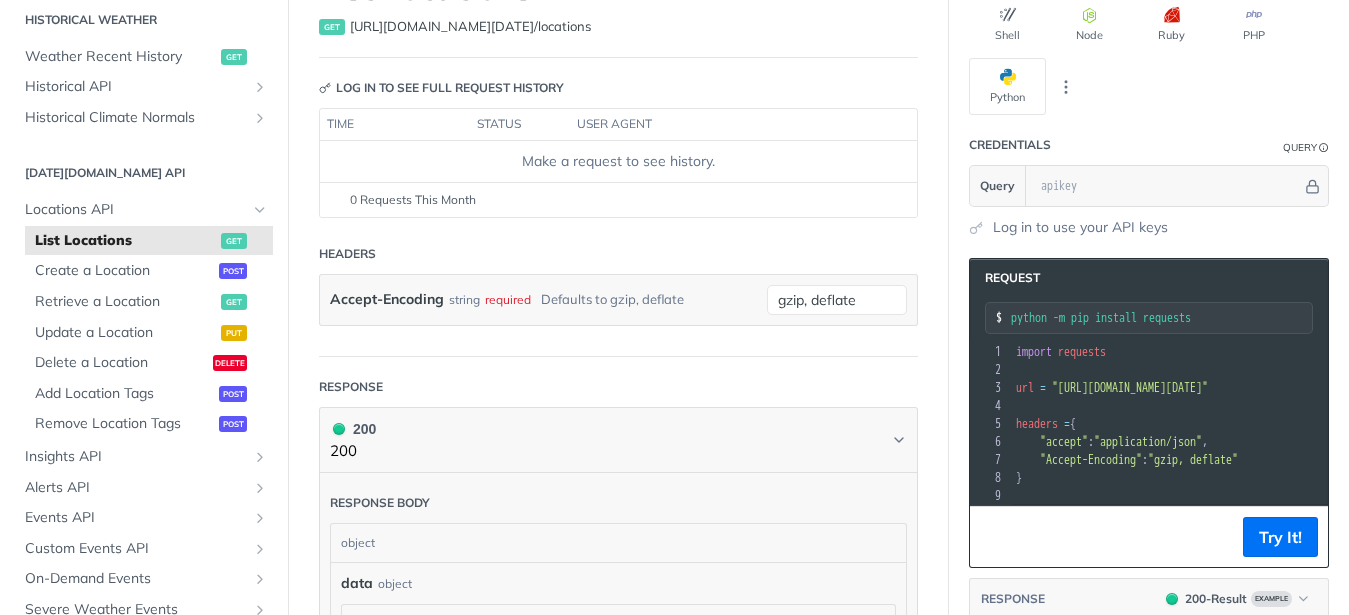 scroll, scrollTop: 172, scrollLeft: 0, axis: vertical 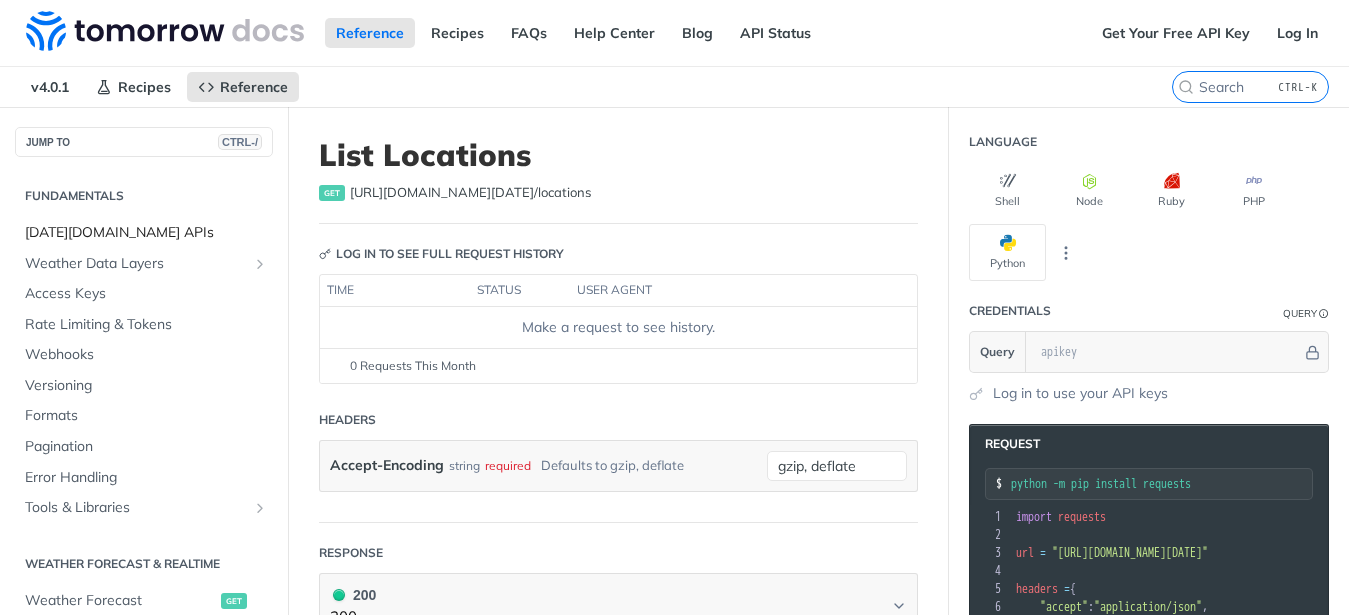 click on "[DATE][DOMAIN_NAME] APIs" at bounding box center [146, 233] 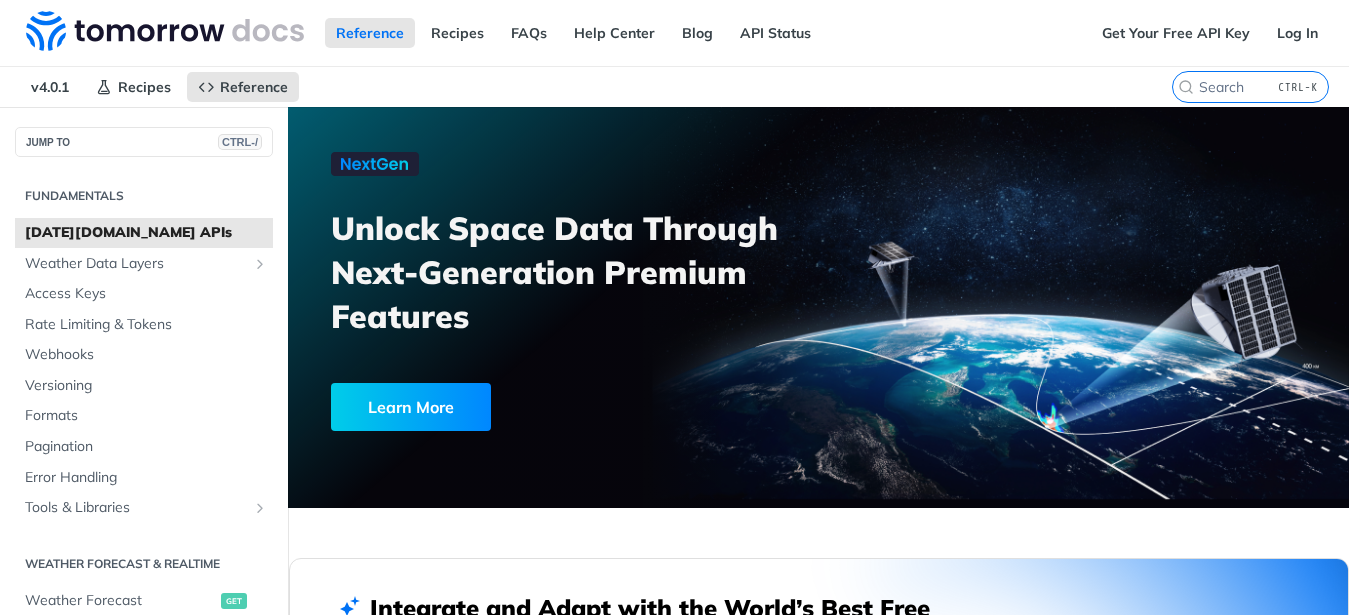 click on "Learn More" at bounding box center [411, 407] 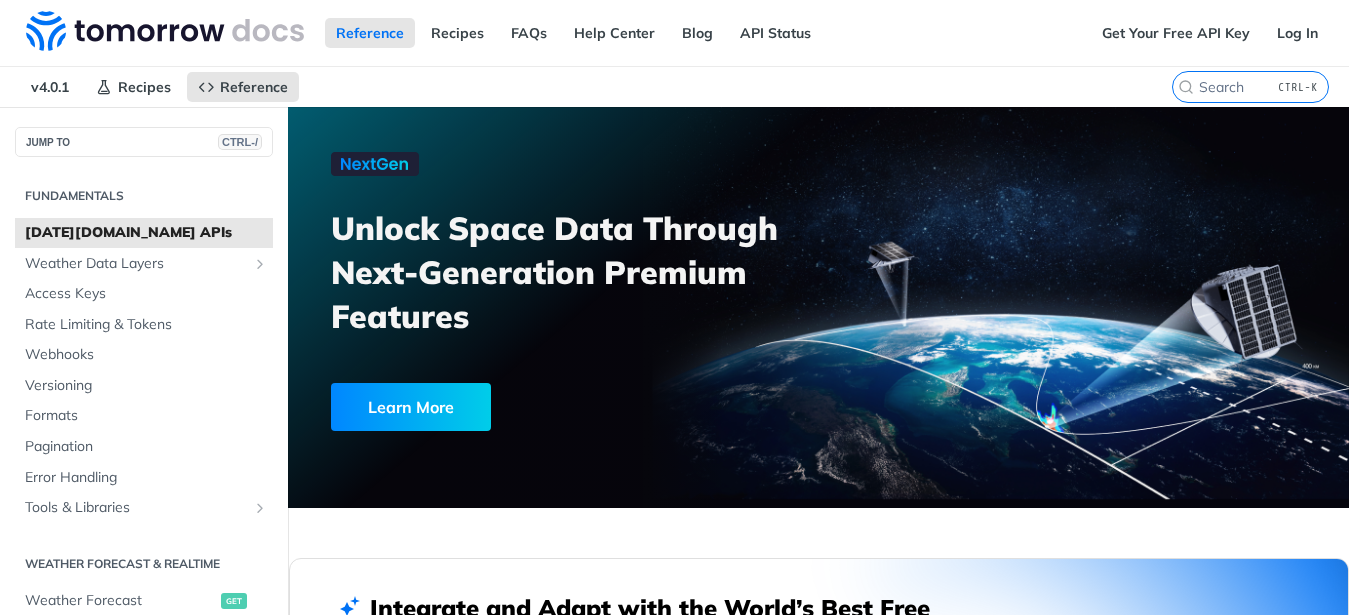 scroll, scrollTop: 695, scrollLeft: 0, axis: vertical 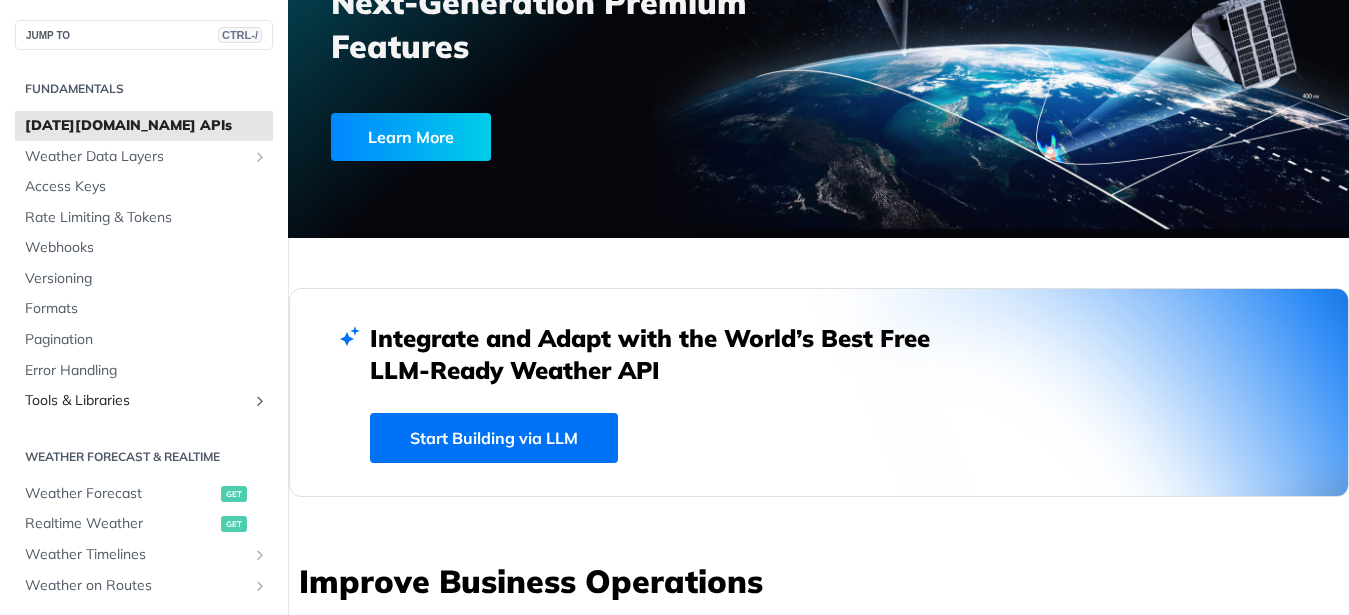 click on "Tools & Libraries" at bounding box center (136, 401) 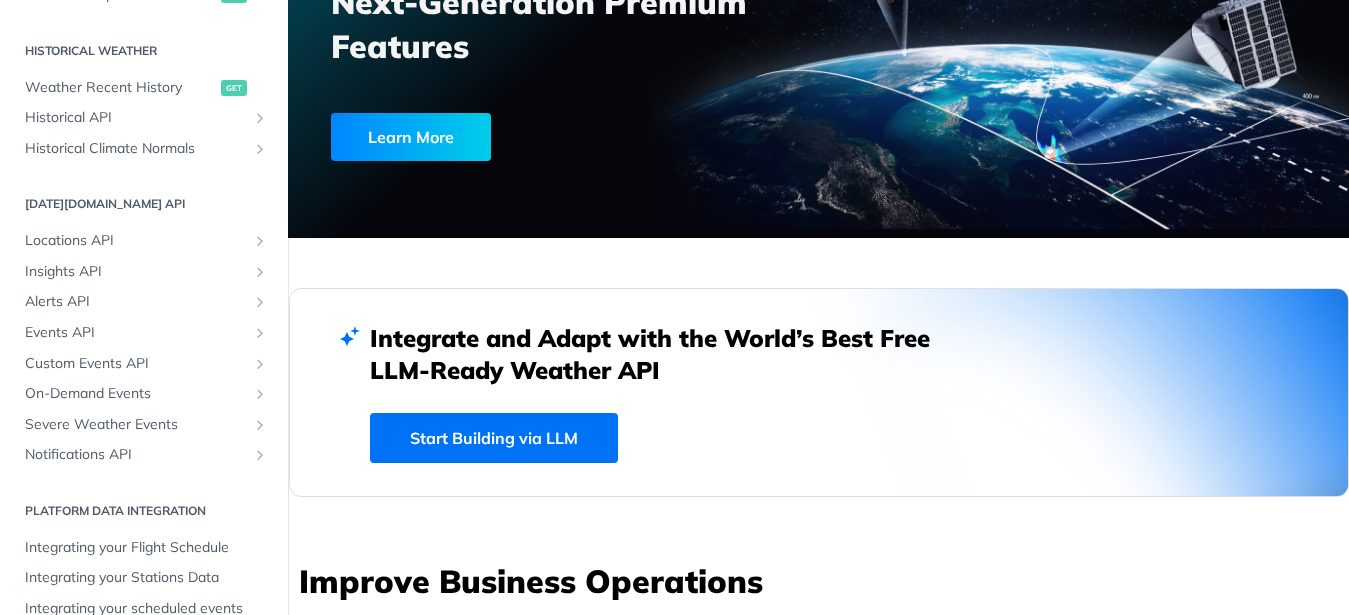 scroll, scrollTop: 714, scrollLeft: 0, axis: vertical 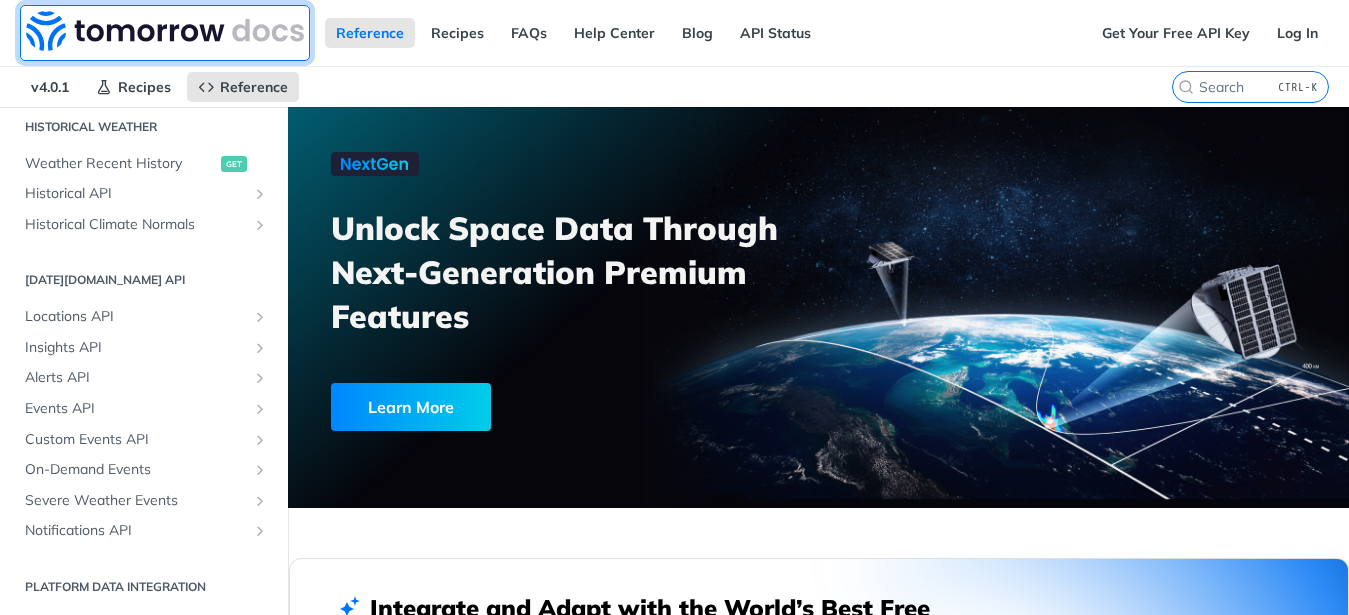 click at bounding box center (165, 31) 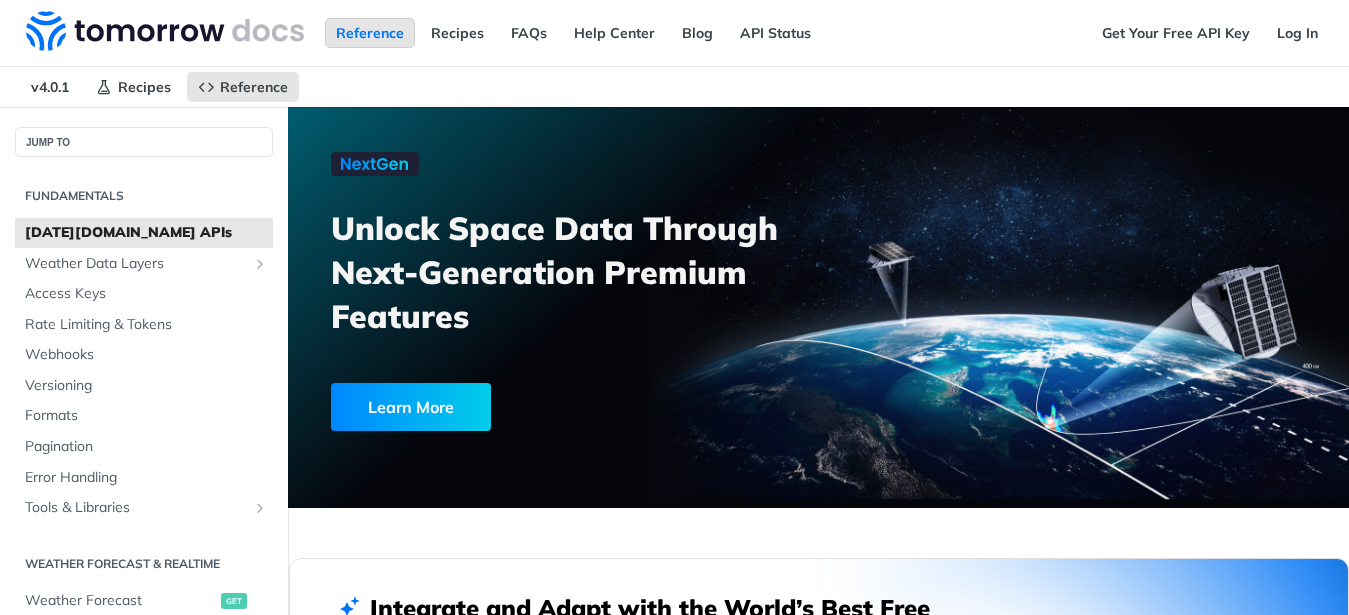 scroll, scrollTop: 0, scrollLeft: 0, axis: both 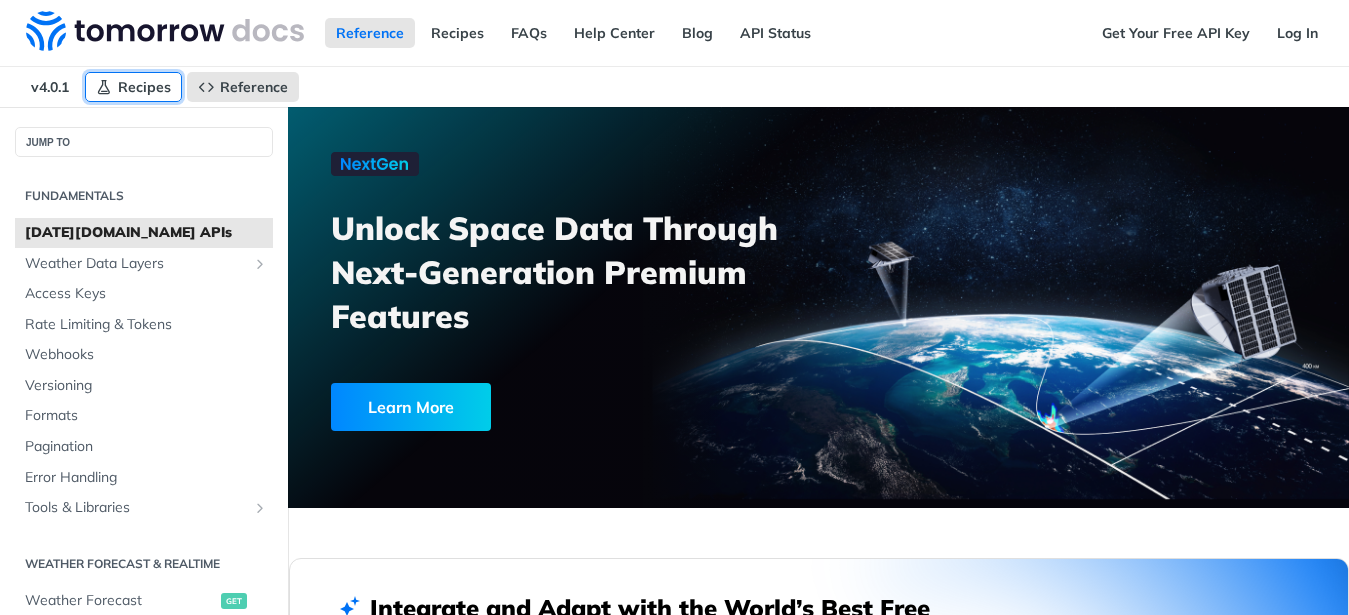 click on "Recipes" at bounding box center [144, 87] 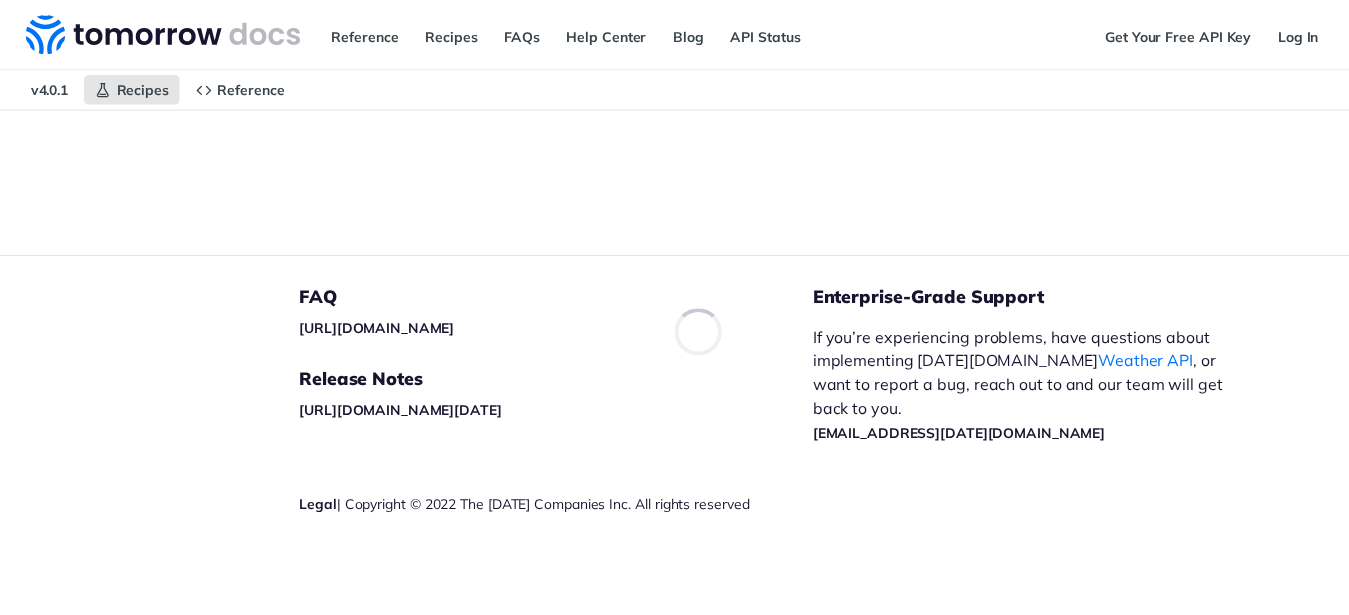 scroll, scrollTop: 0, scrollLeft: 0, axis: both 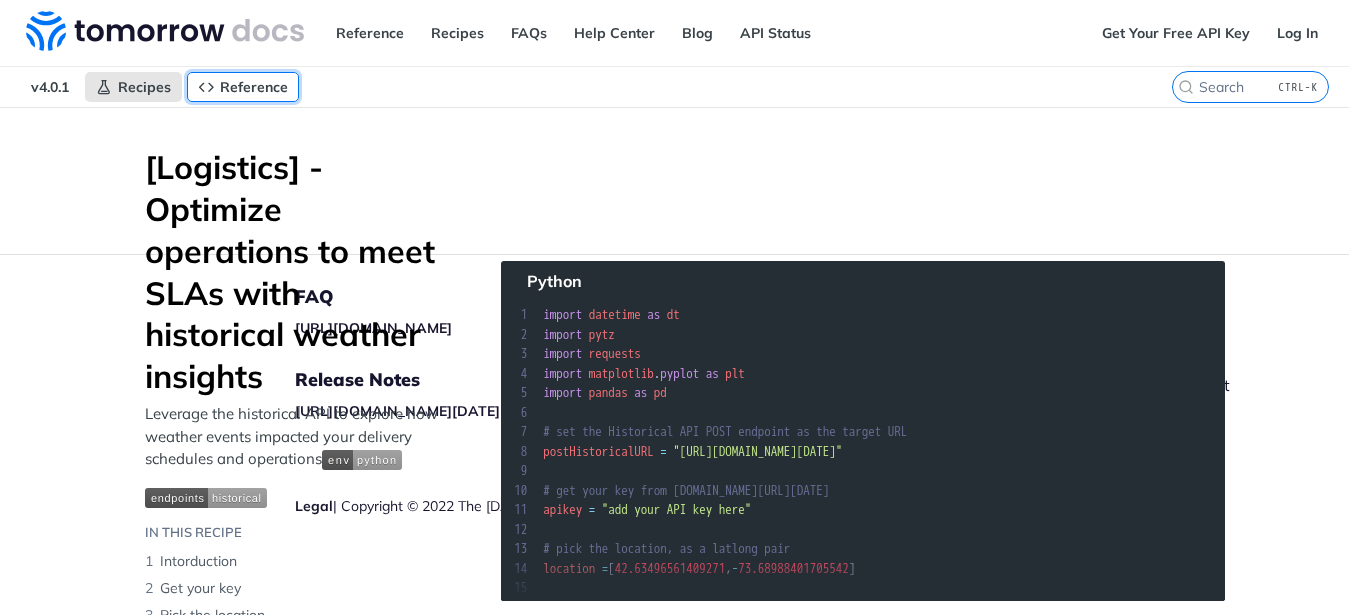 click on "Reference" at bounding box center (254, 87) 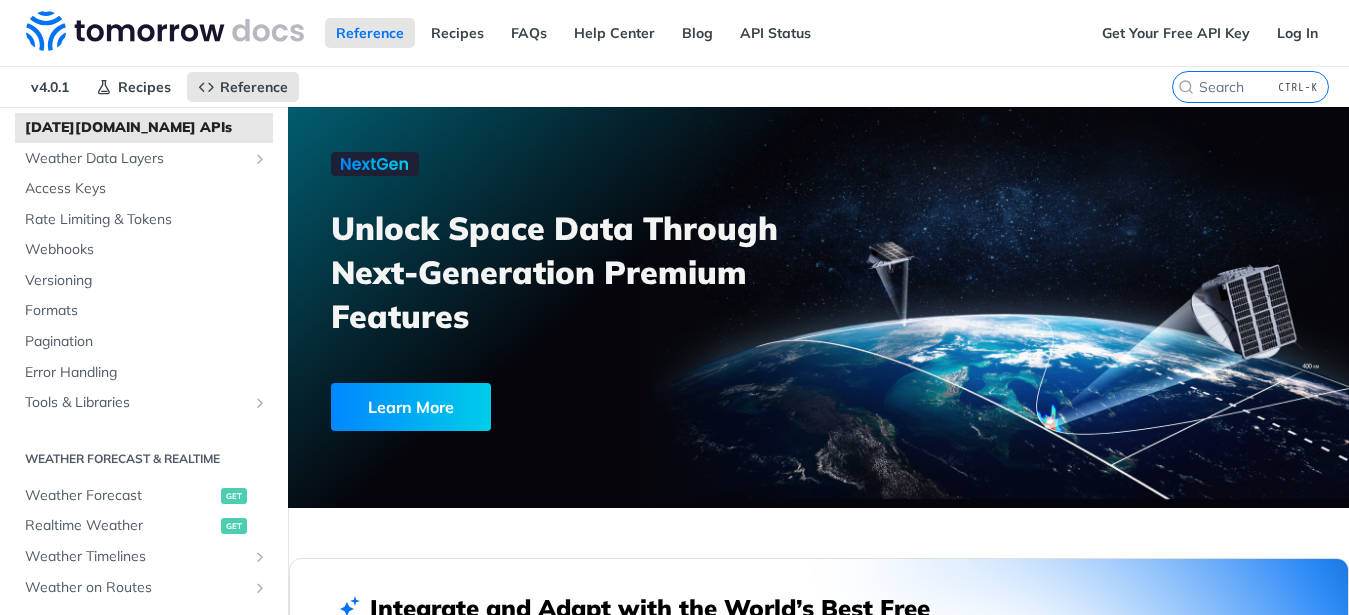 scroll, scrollTop: 107, scrollLeft: 0, axis: vertical 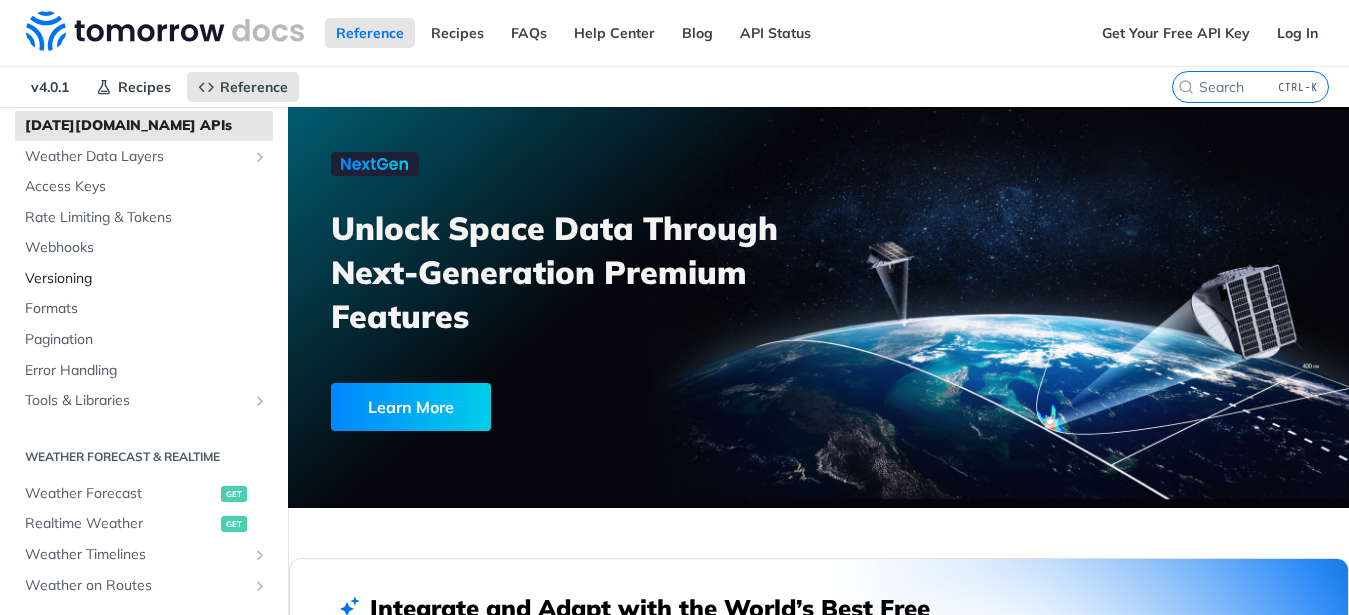 click on "Versioning" at bounding box center (146, 279) 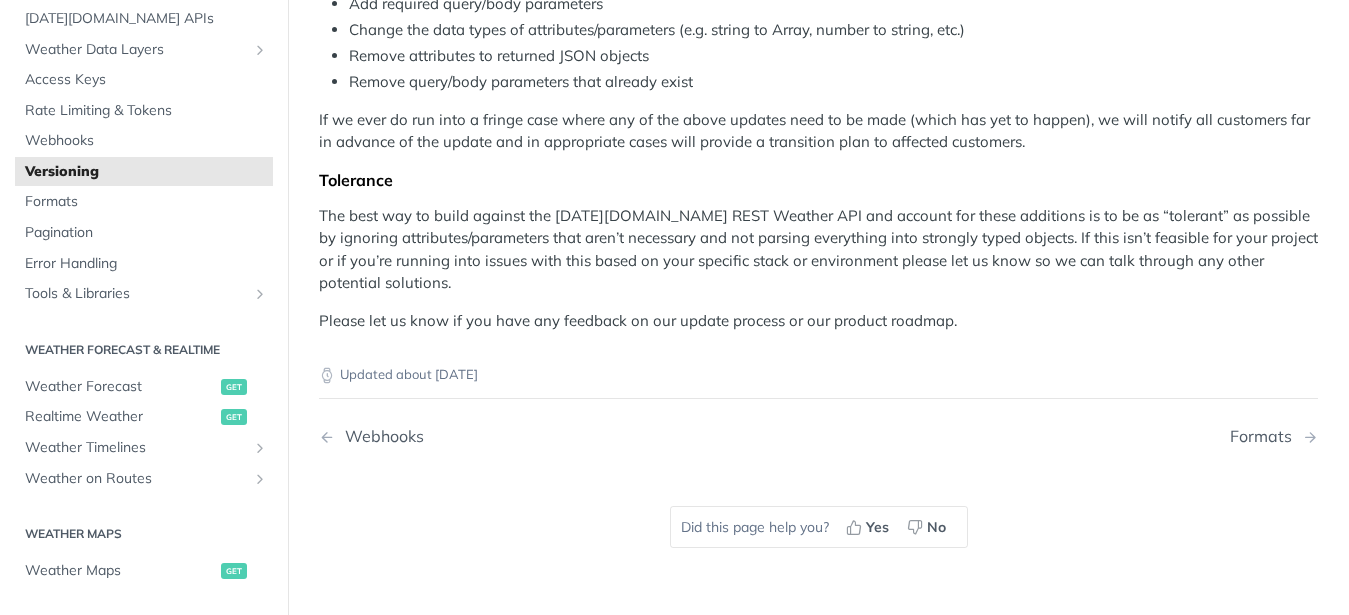 scroll, scrollTop: 638, scrollLeft: 0, axis: vertical 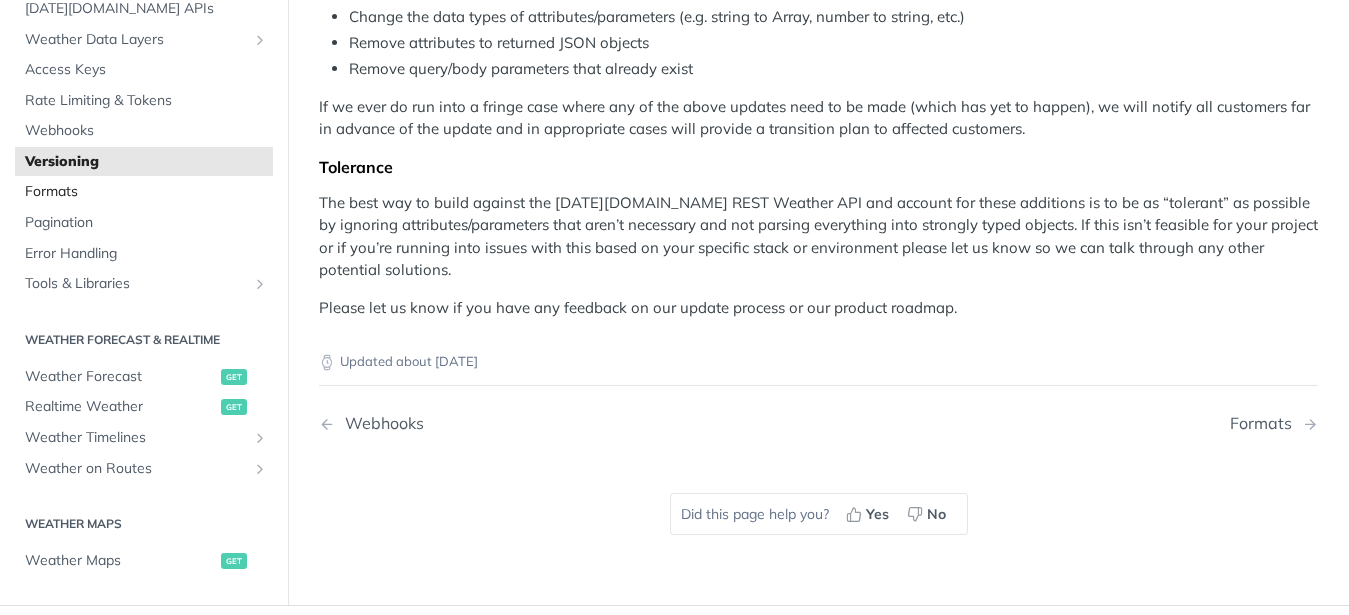 click on "Formats" at bounding box center (146, 193) 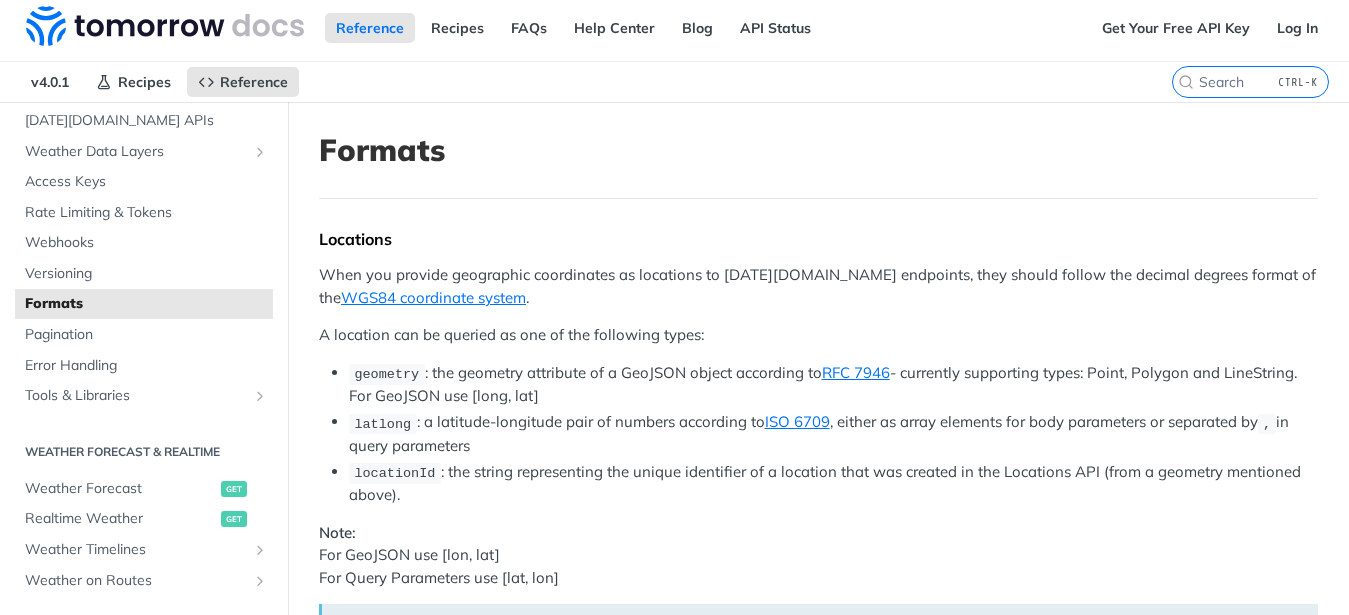 scroll, scrollTop: 0, scrollLeft: 0, axis: both 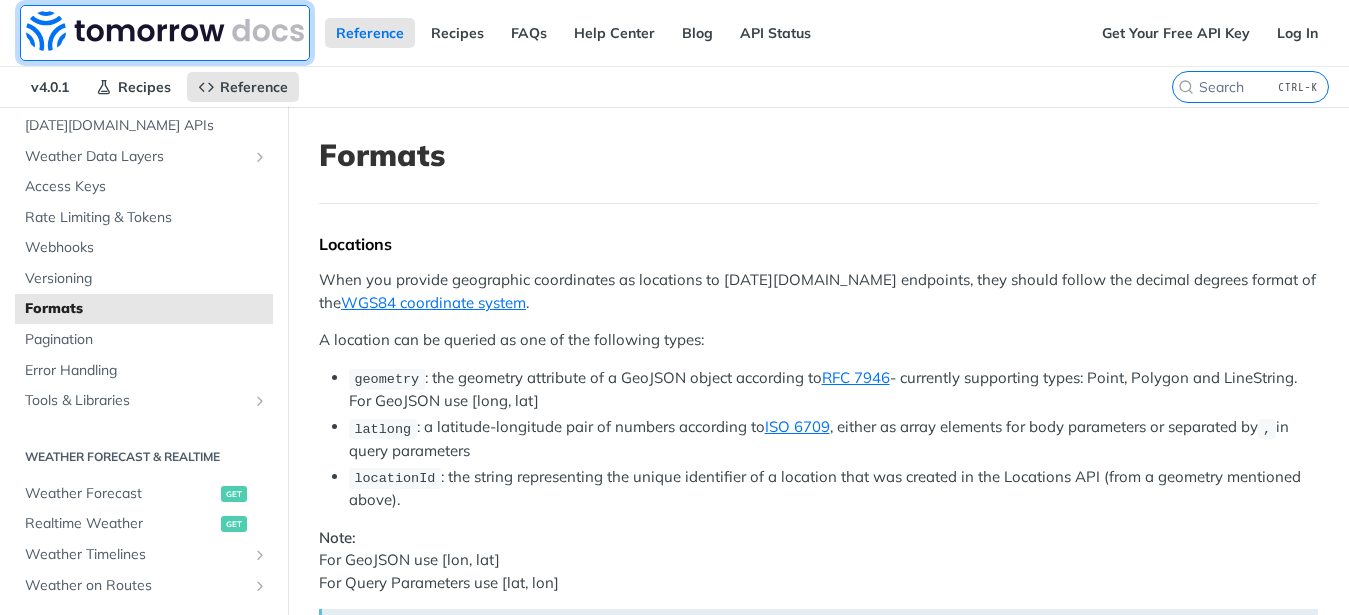 click at bounding box center (165, 31) 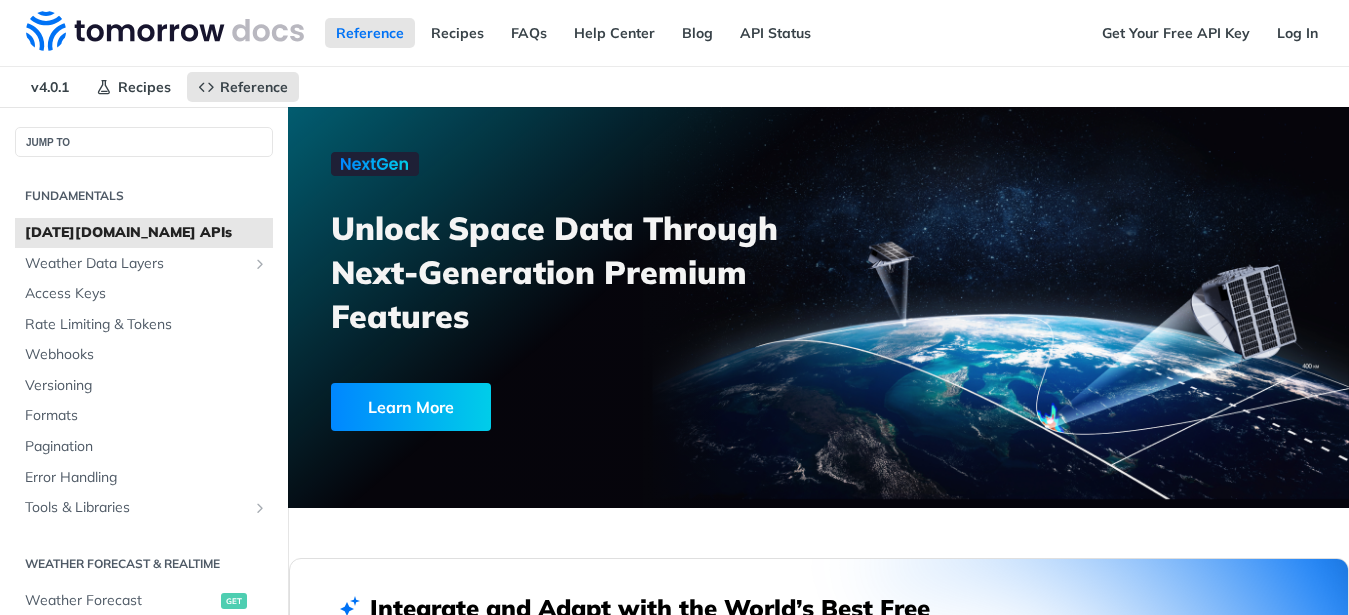 scroll, scrollTop: 0, scrollLeft: 0, axis: both 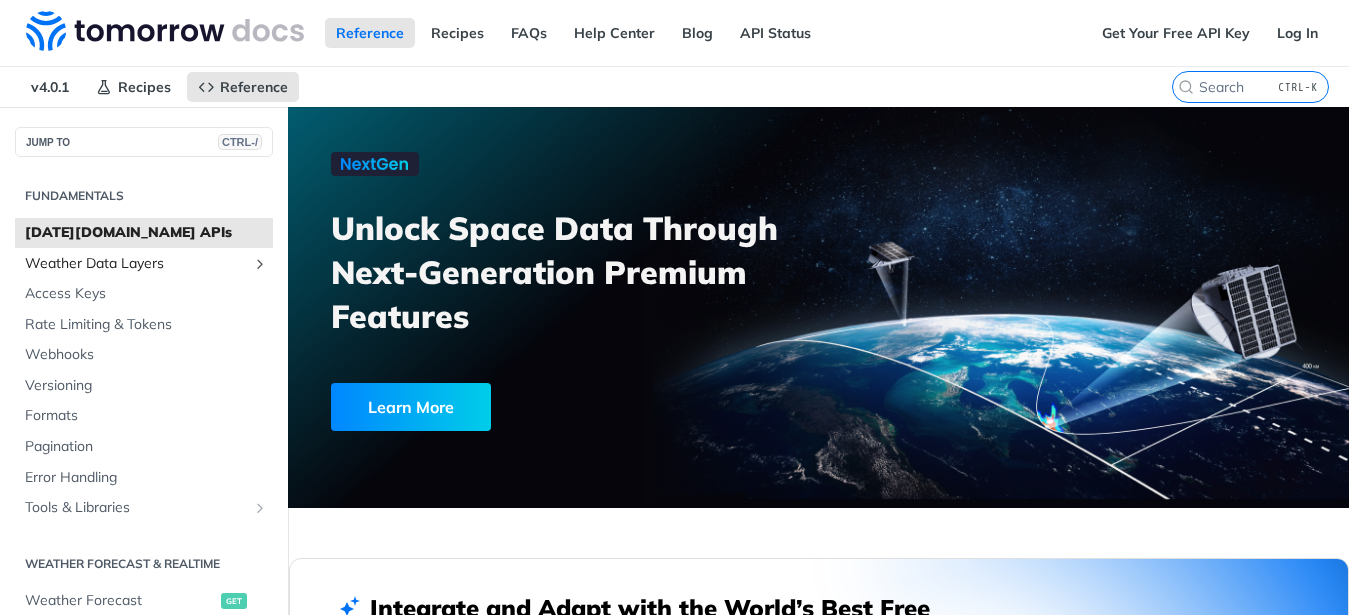 click on "Weather Data Layers" at bounding box center [136, 264] 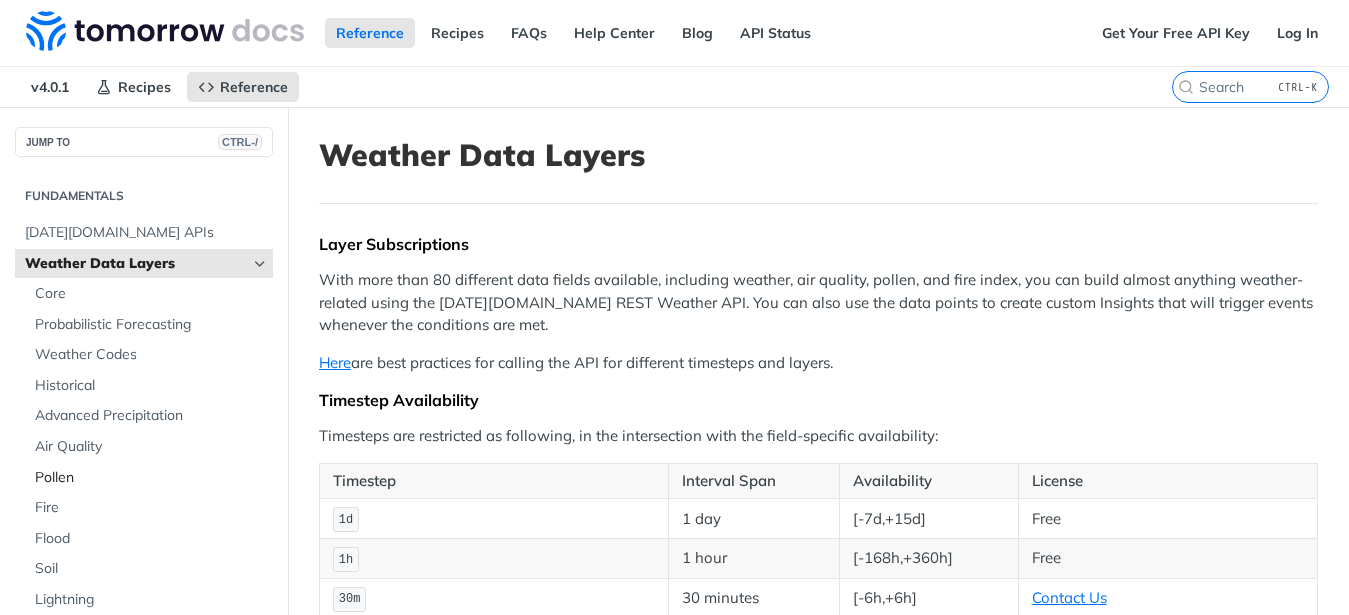 click on "Pollen" at bounding box center [151, 478] 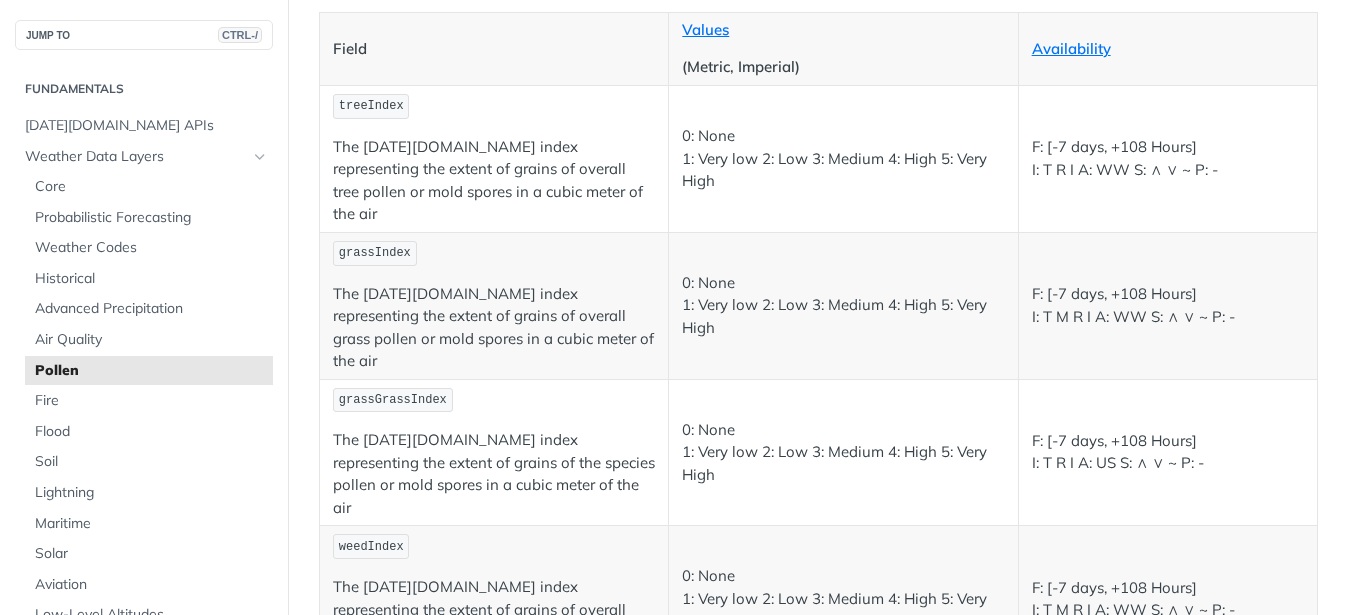 scroll, scrollTop: 288, scrollLeft: 0, axis: vertical 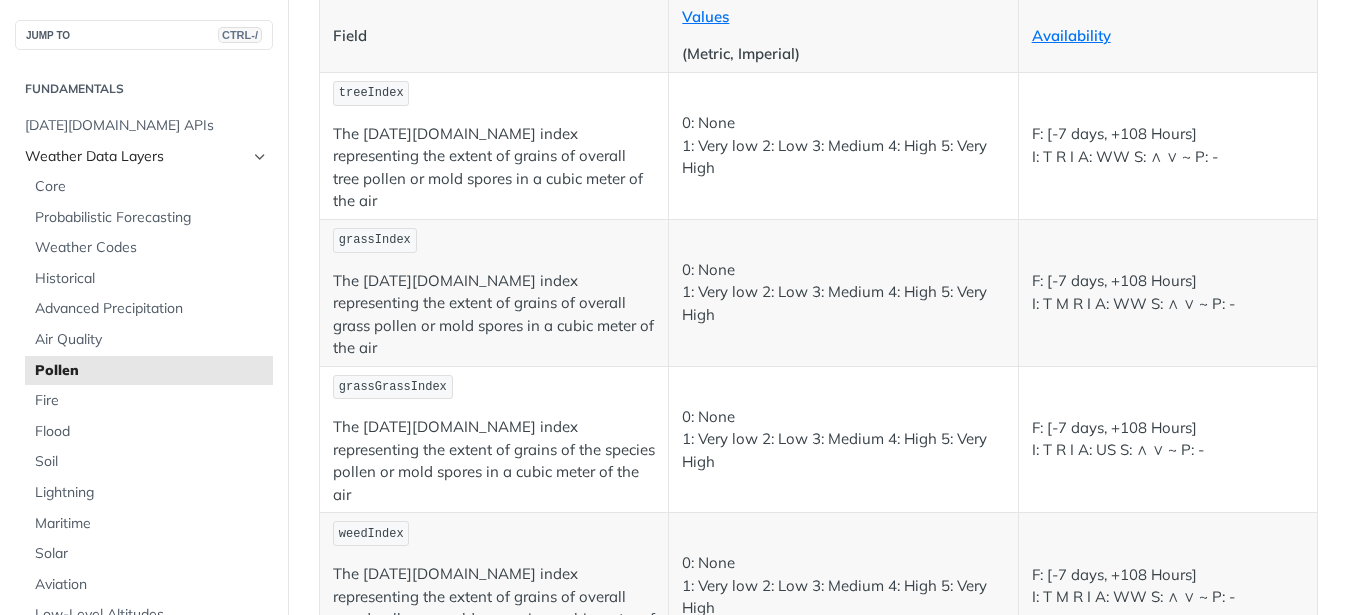 click on "Weather Data Layers" at bounding box center [136, 157] 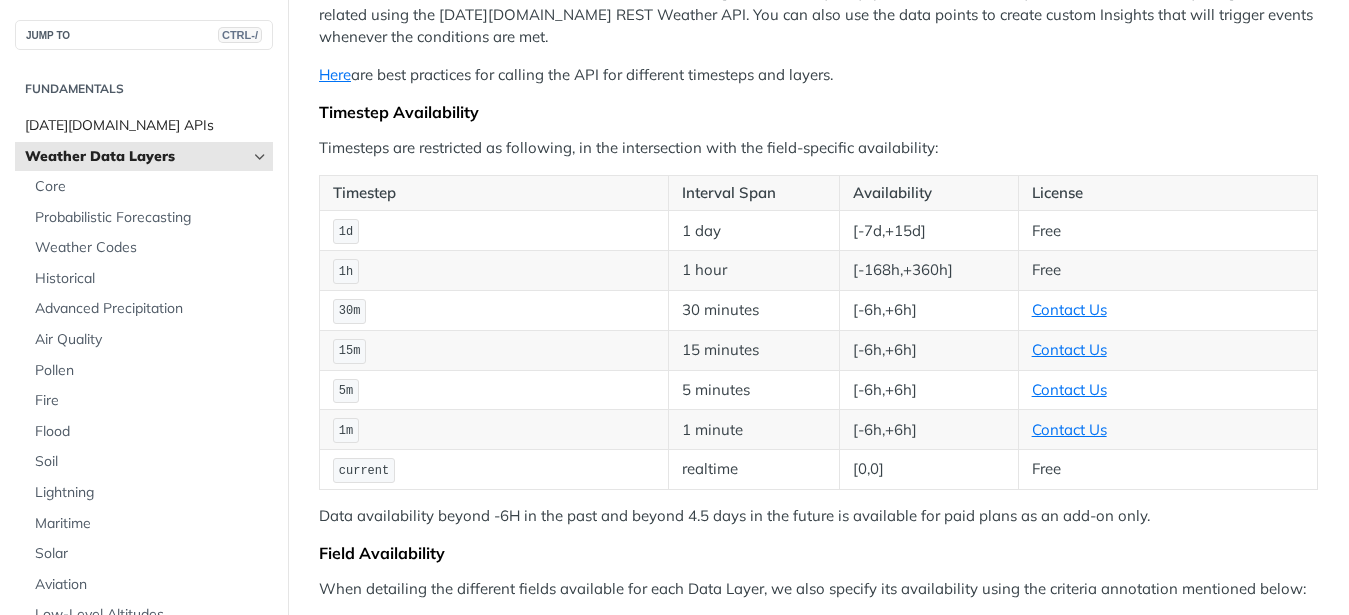 scroll, scrollTop: 0, scrollLeft: 0, axis: both 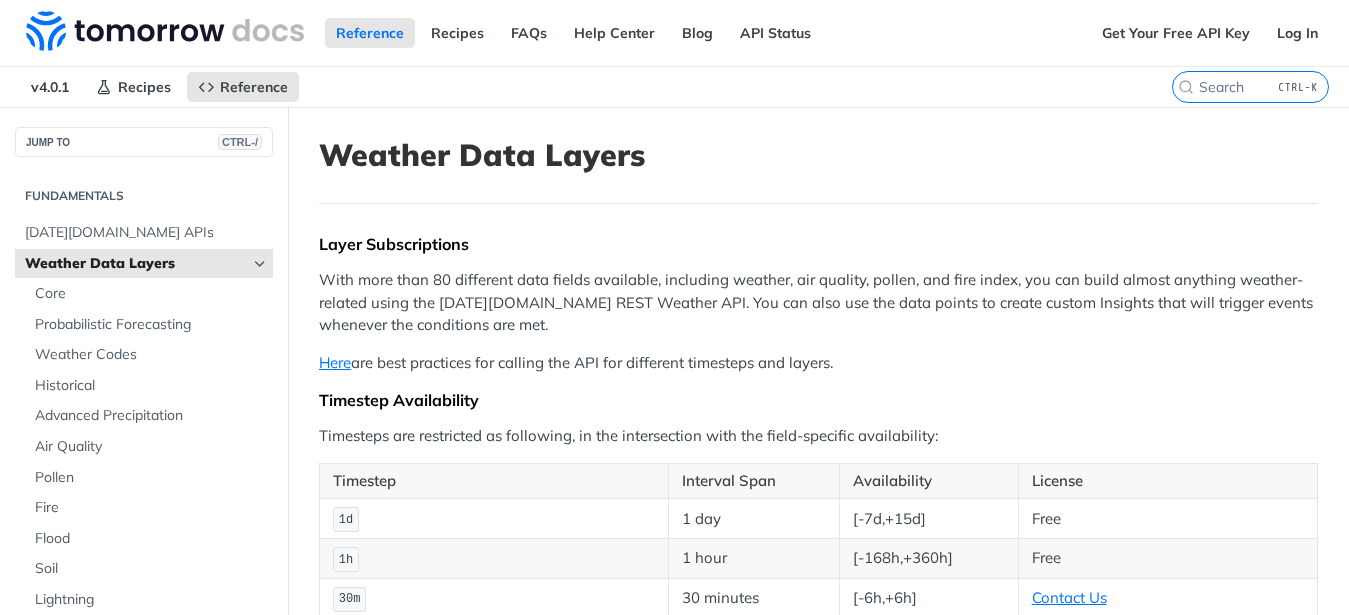 click at bounding box center [260, 264] 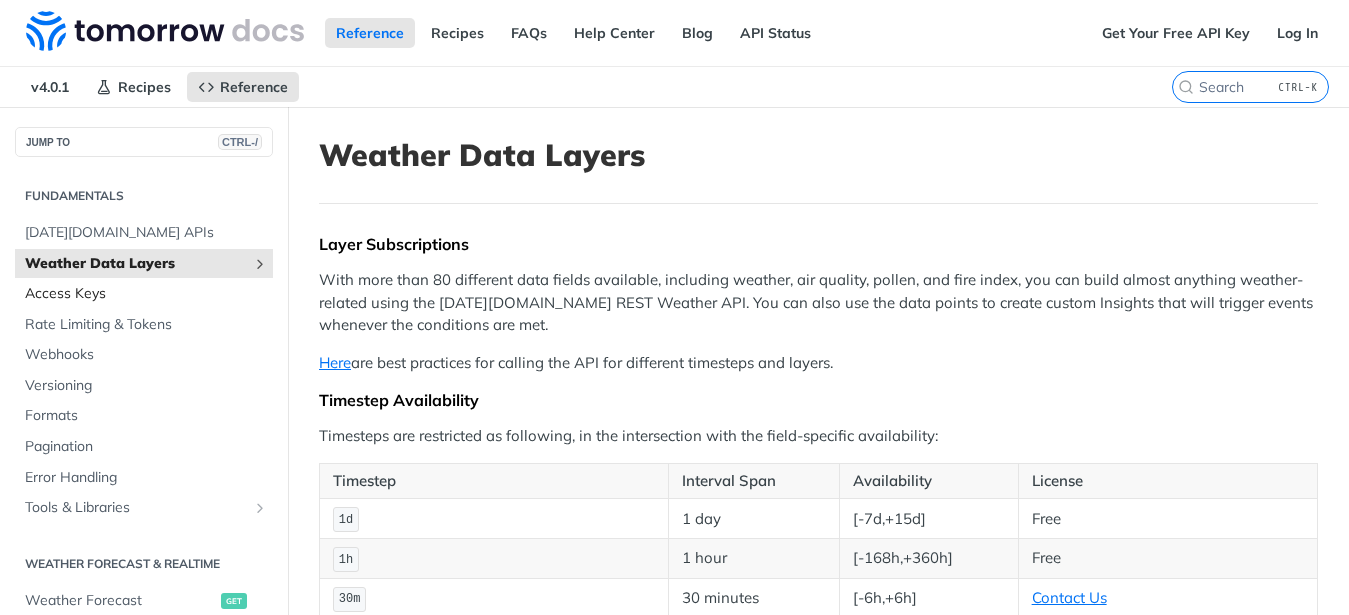 click on "Access Keys" at bounding box center [146, 294] 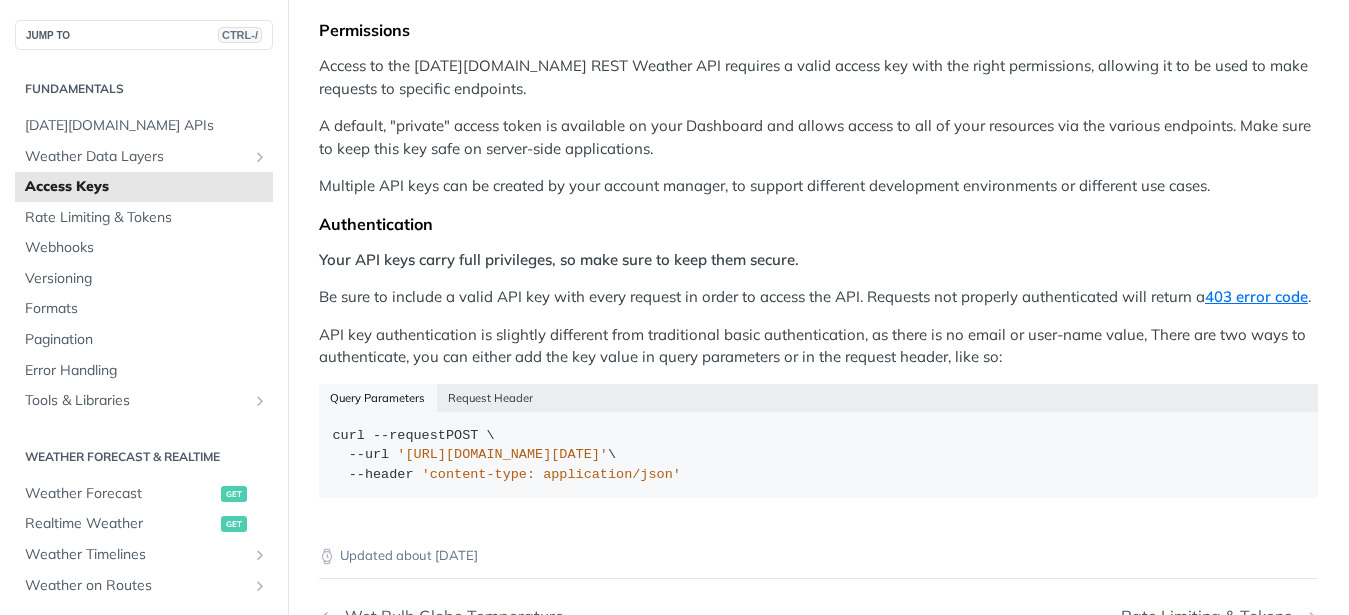 scroll, scrollTop: 217, scrollLeft: 0, axis: vertical 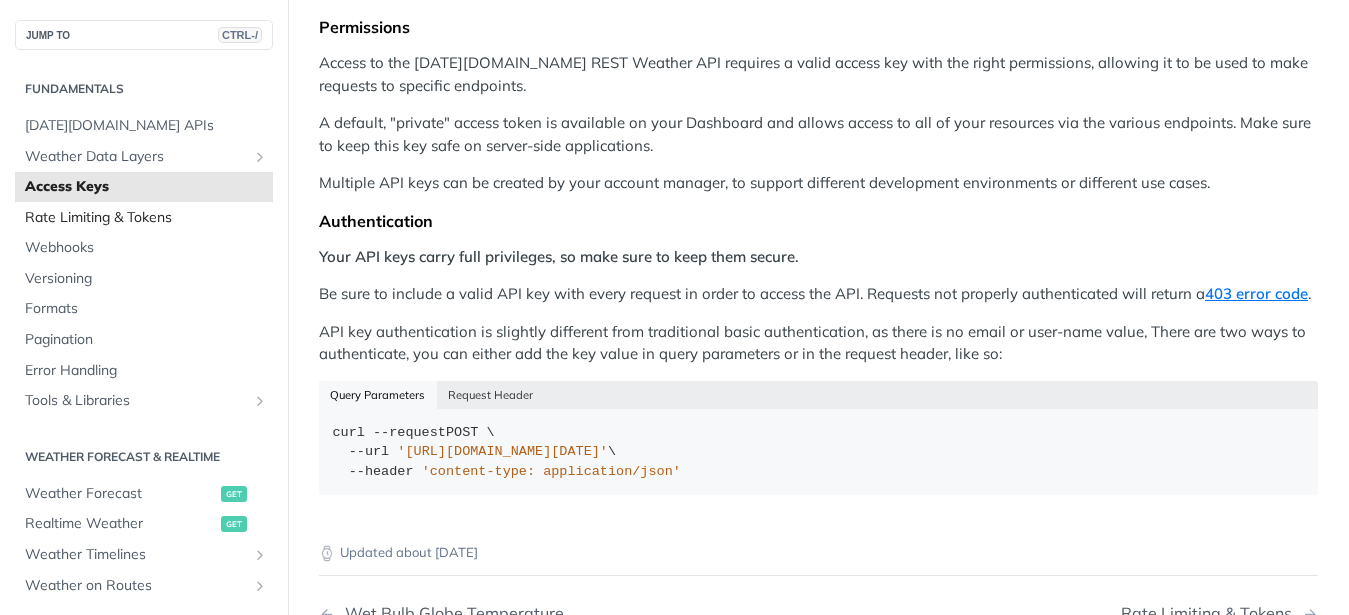 click on "Rate Limiting & Tokens" at bounding box center (146, 218) 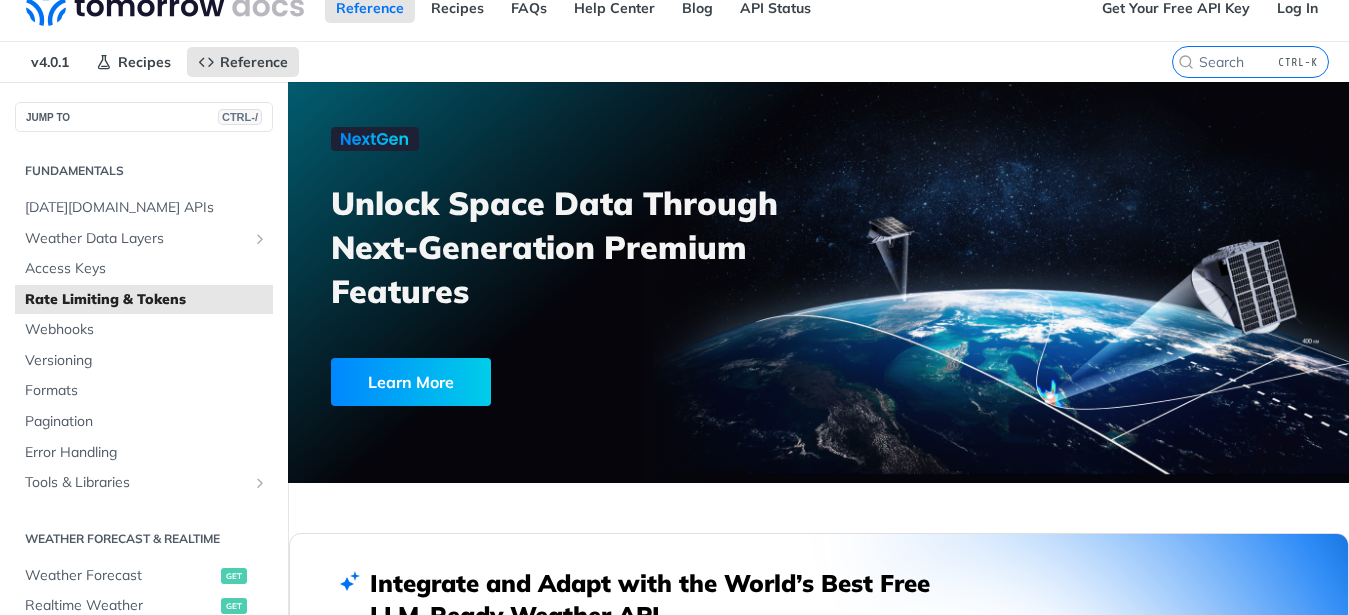 scroll, scrollTop: 0, scrollLeft: 0, axis: both 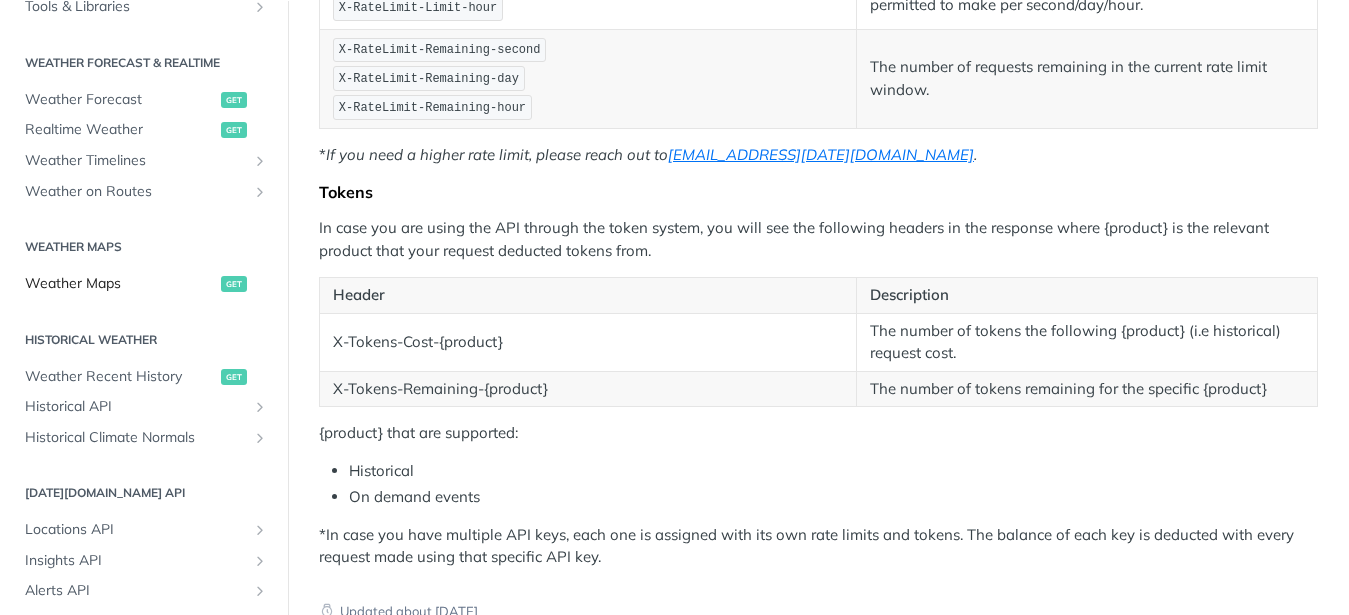 click on "Weather Maps" at bounding box center [120, 283] 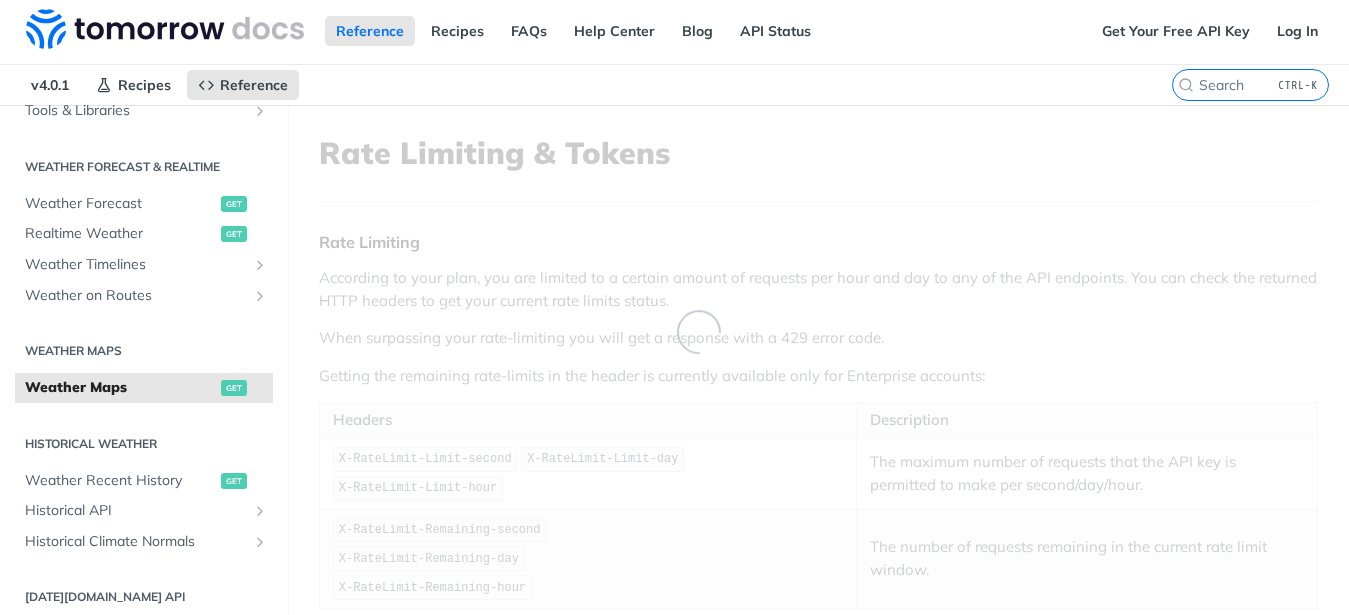scroll, scrollTop: 0, scrollLeft: 0, axis: both 